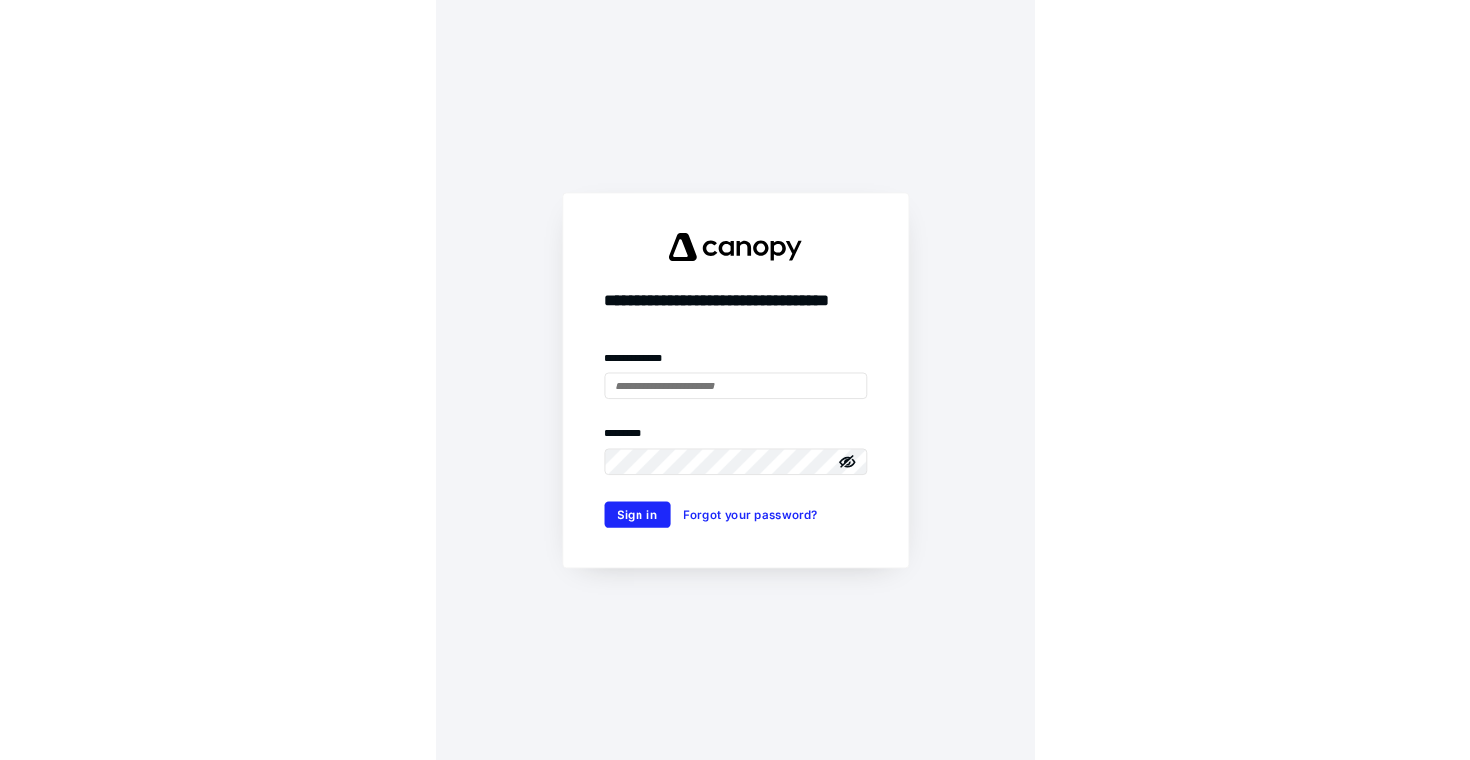 scroll, scrollTop: 0, scrollLeft: 0, axis: both 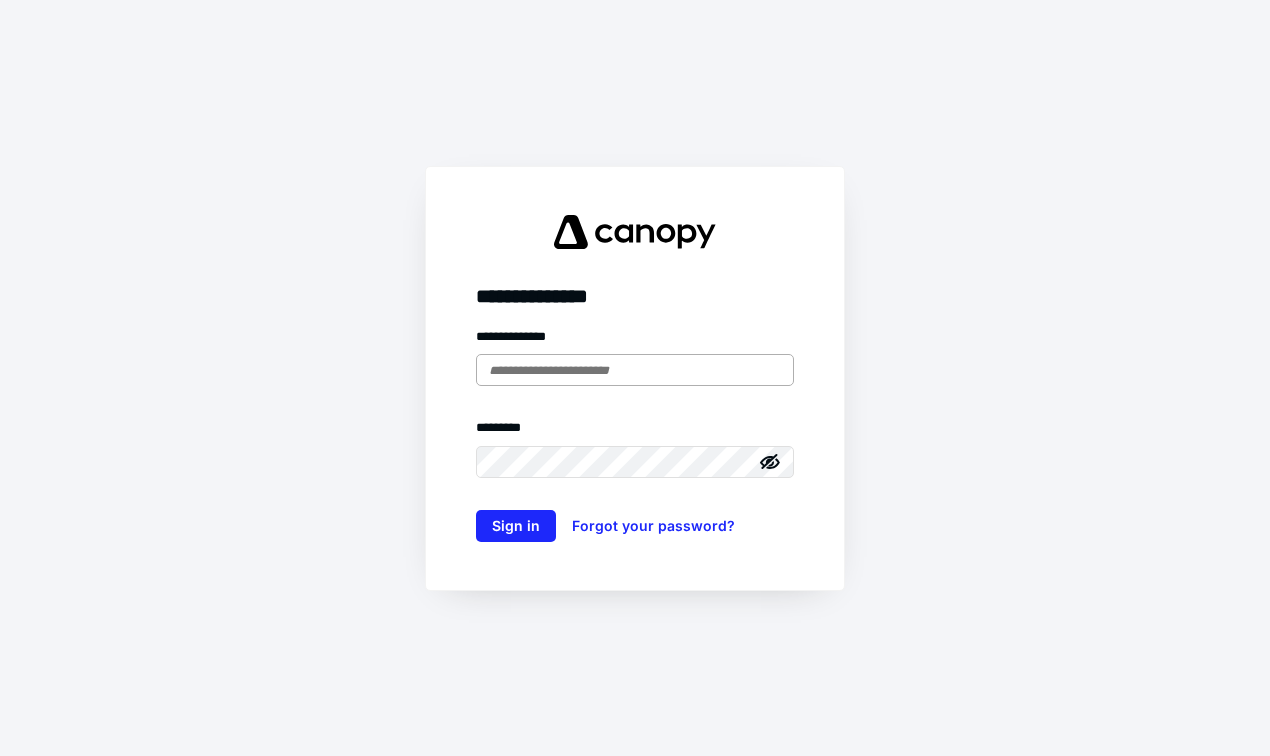 click at bounding box center (635, 370) 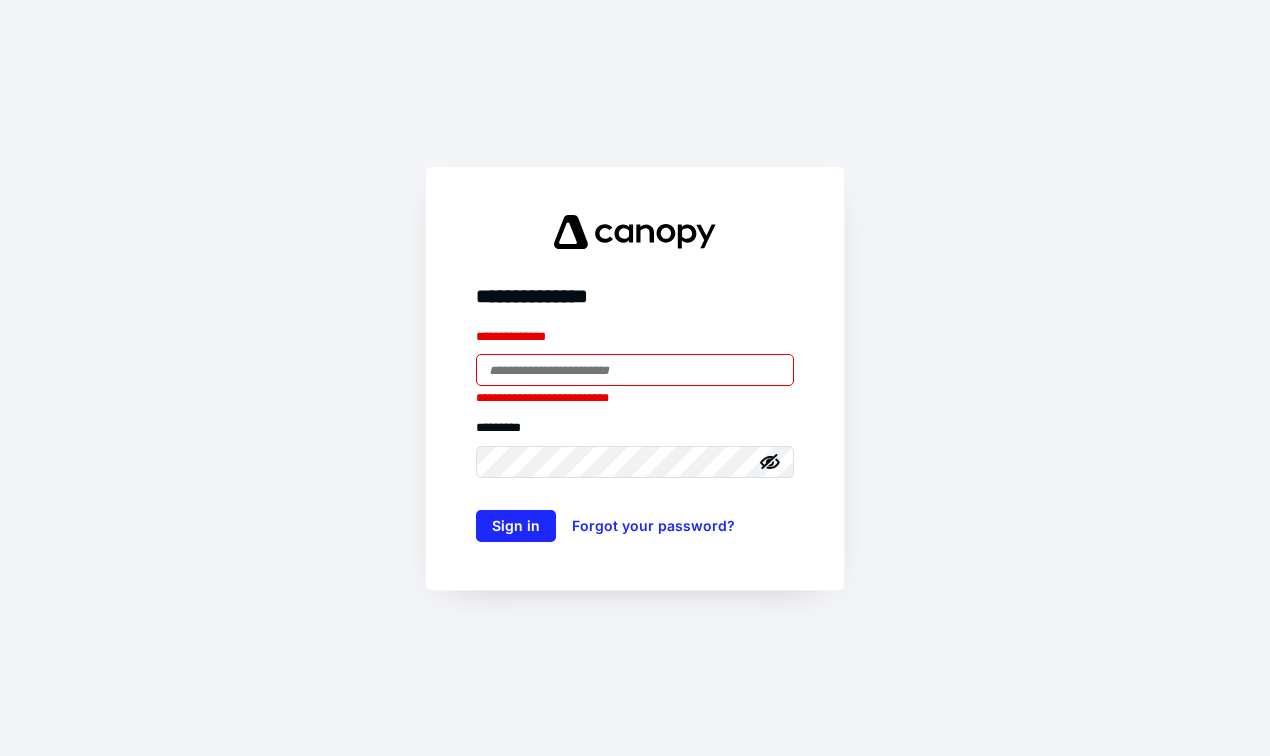 type on "**********" 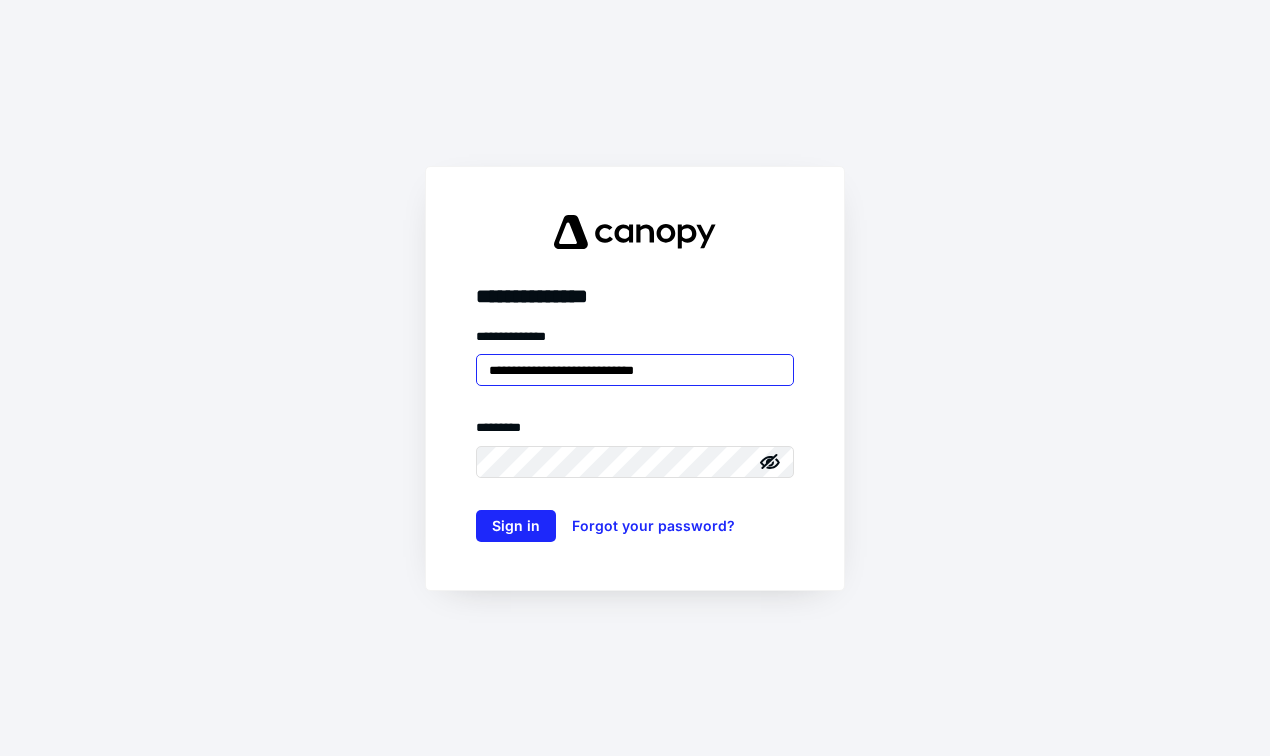 click on "Sign in" at bounding box center (516, 526) 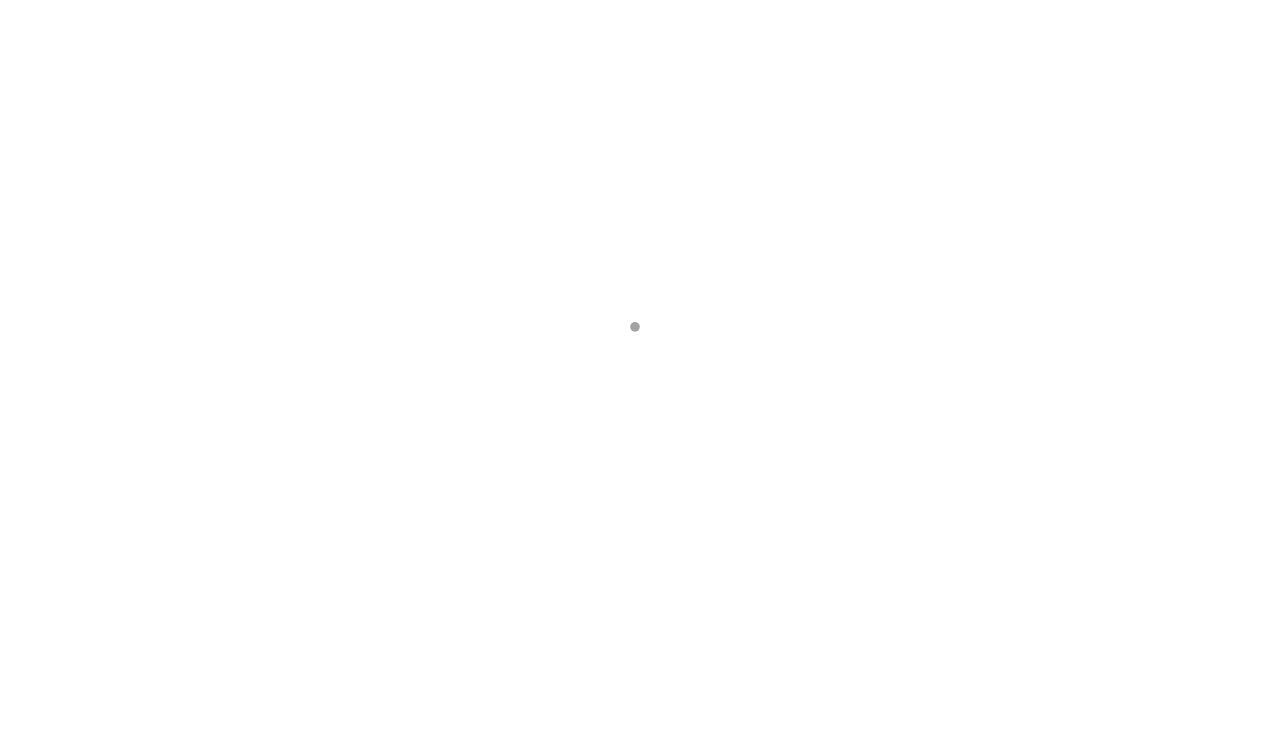 scroll, scrollTop: 0, scrollLeft: 0, axis: both 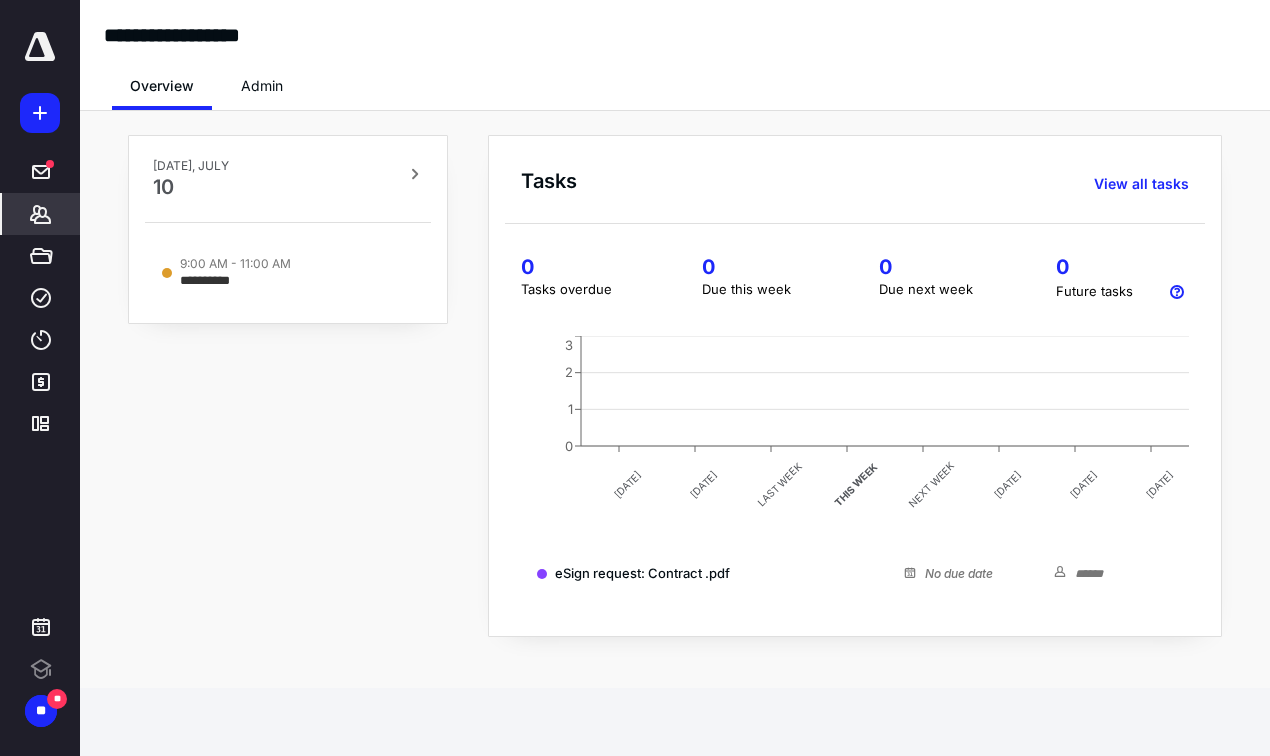 drag, startPoint x: 3, startPoint y: 219, endPoint x: 16, endPoint y: 219, distance: 13 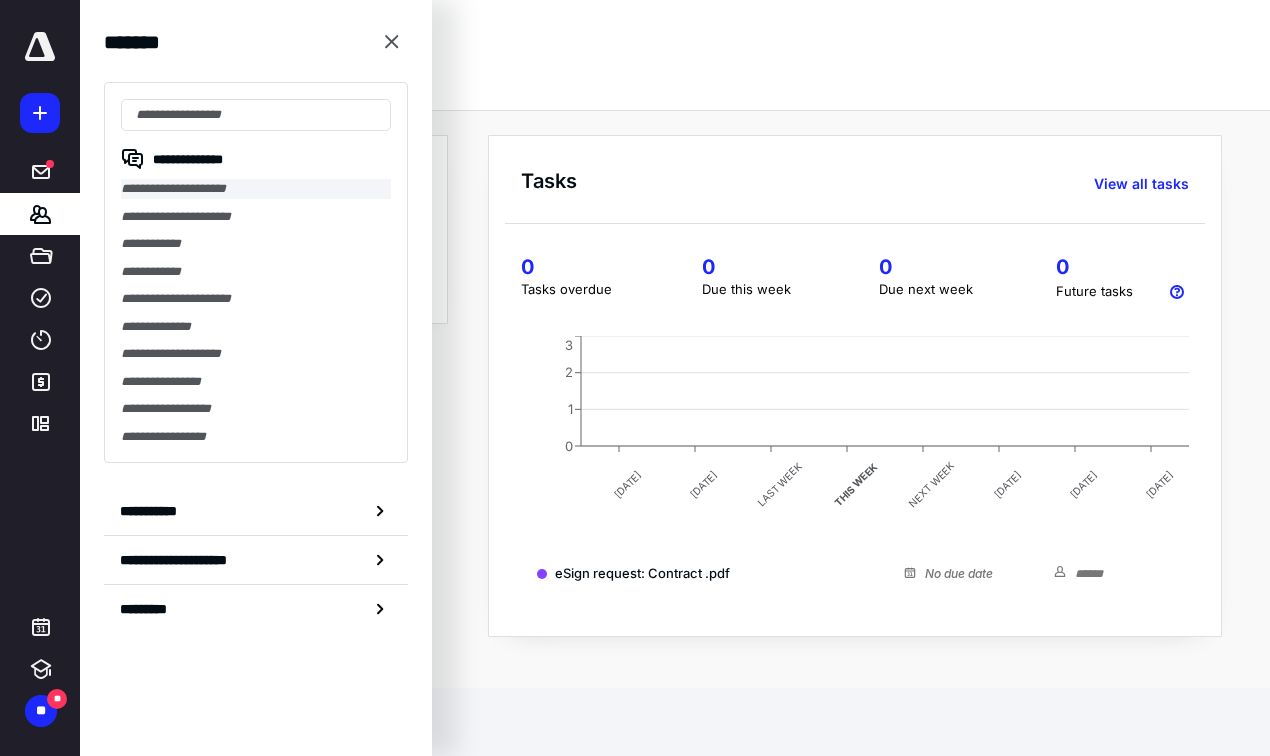 click on "**********" at bounding box center [256, 189] 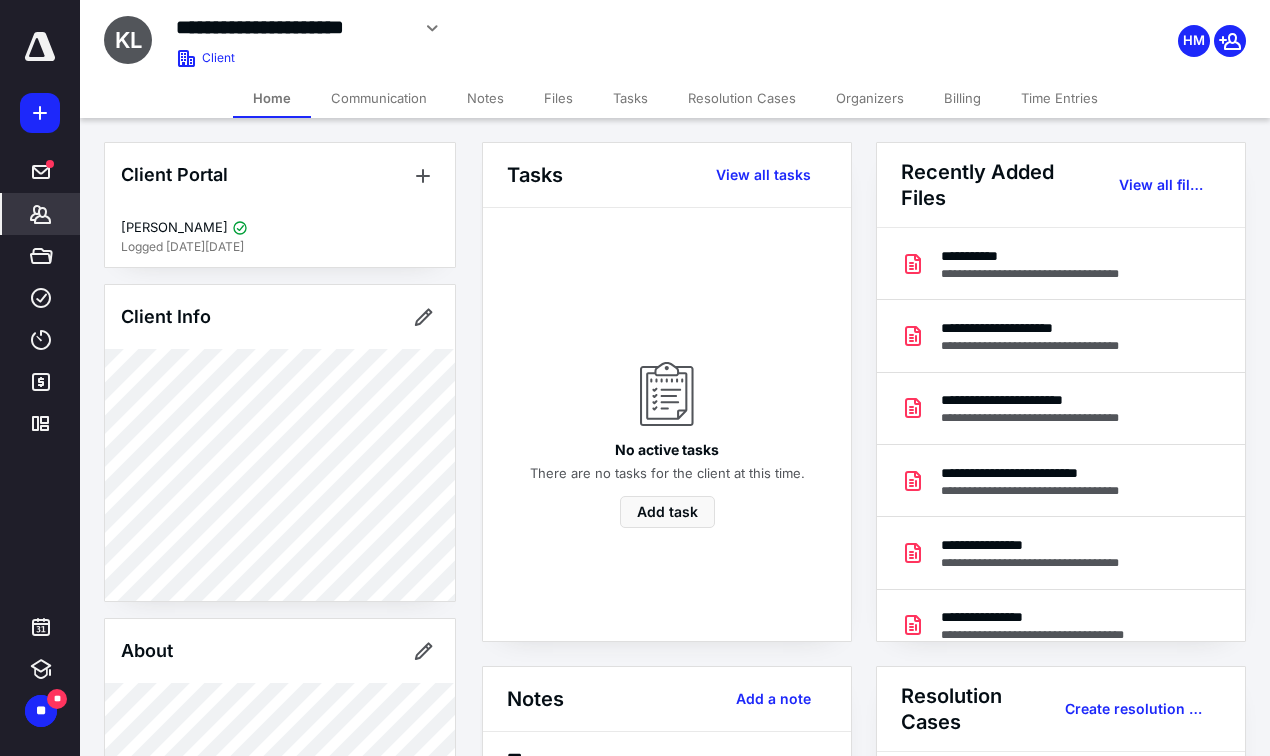 click on "Files" at bounding box center [558, 98] 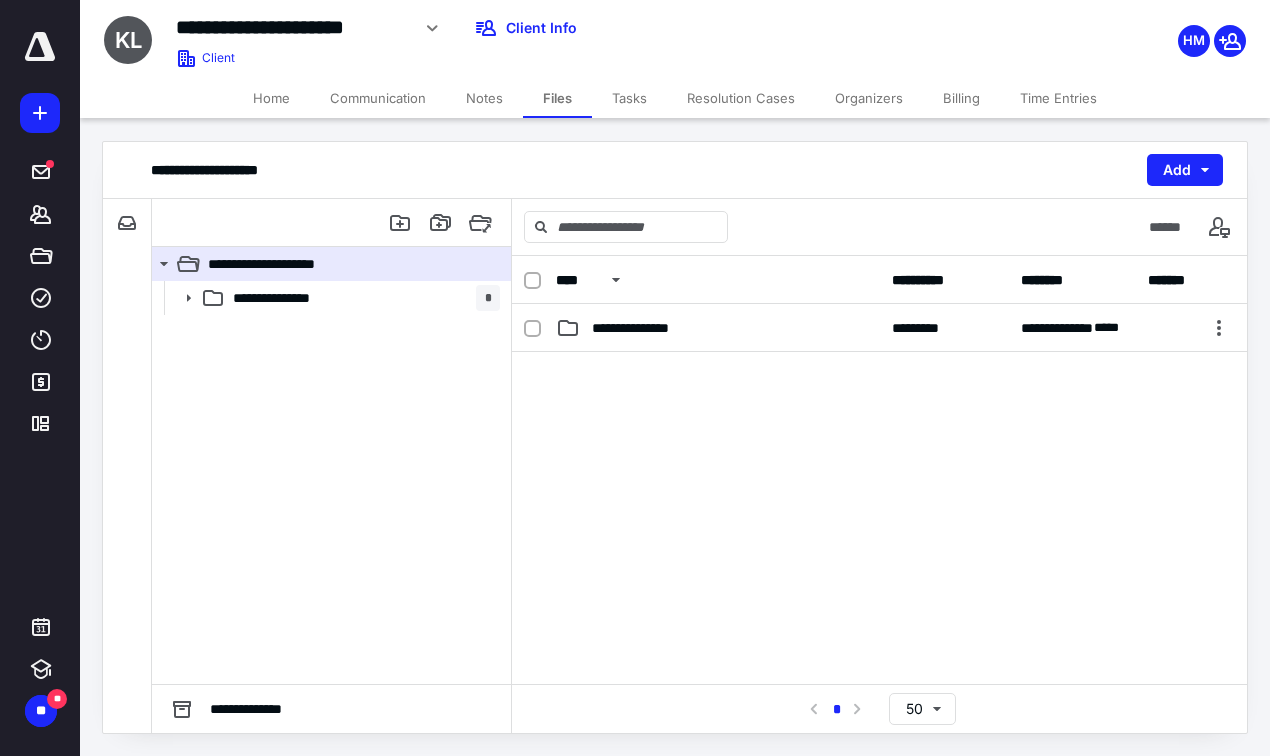 click on "Tasks" at bounding box center [629, 98] 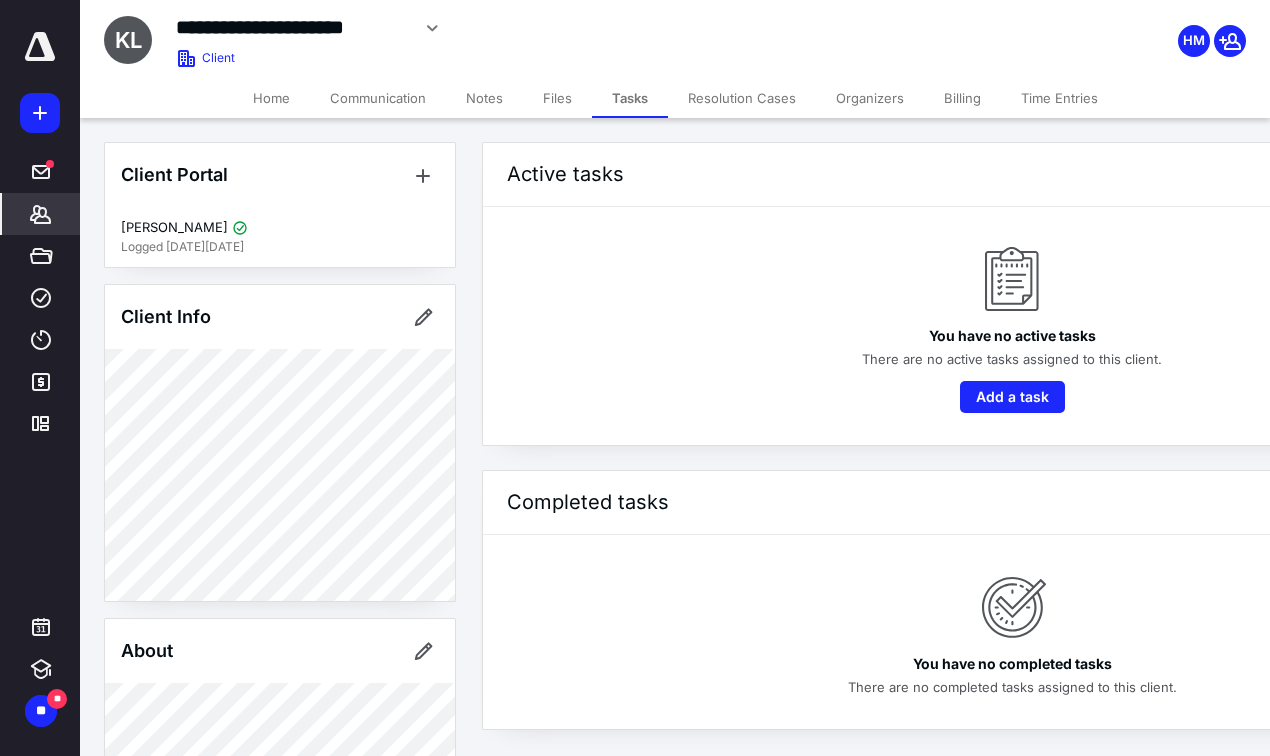 click on "*******" at bounding box center (41, 214) 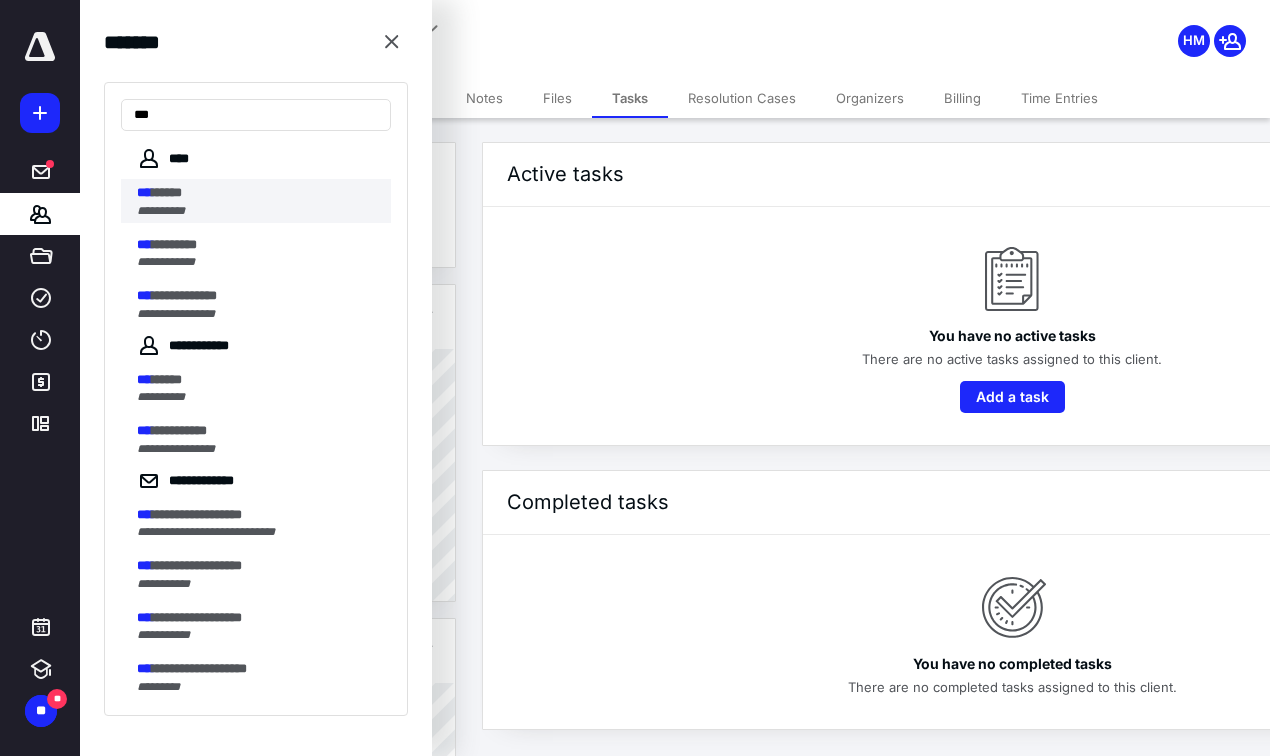 type on "***" 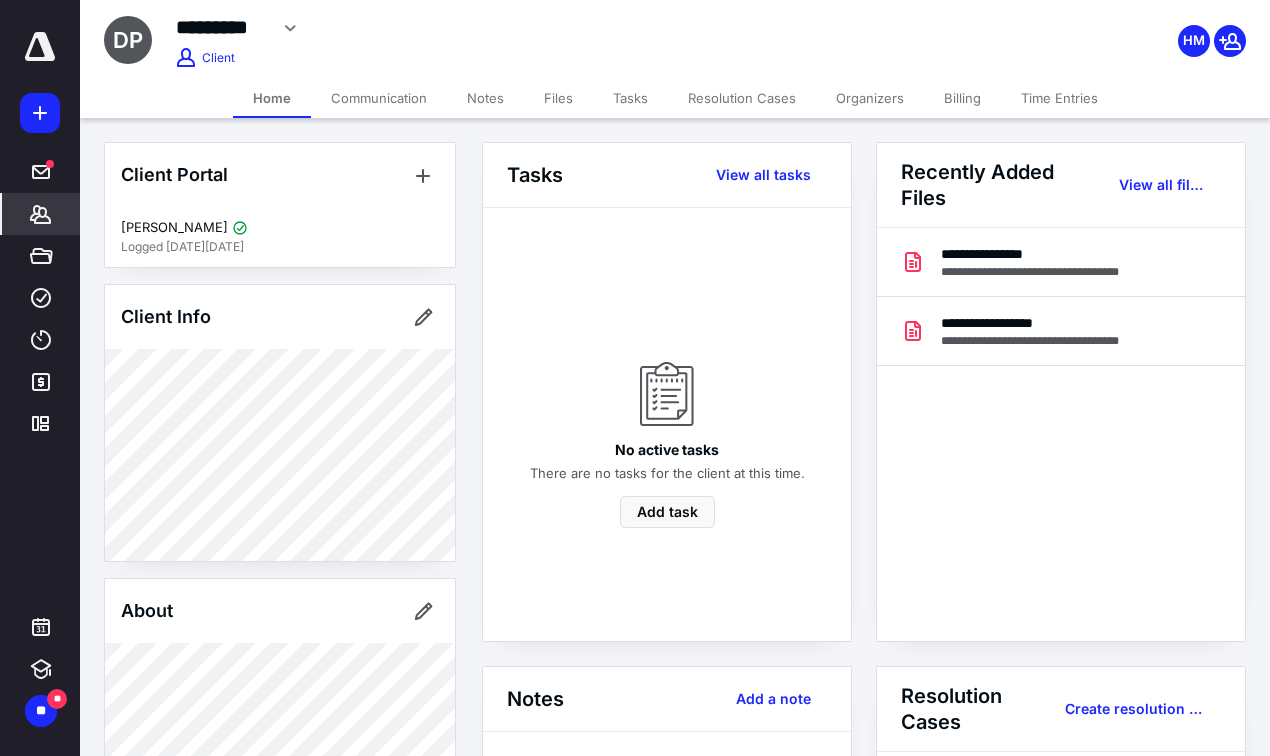 click on "Files" at bounding box center (558, 98) 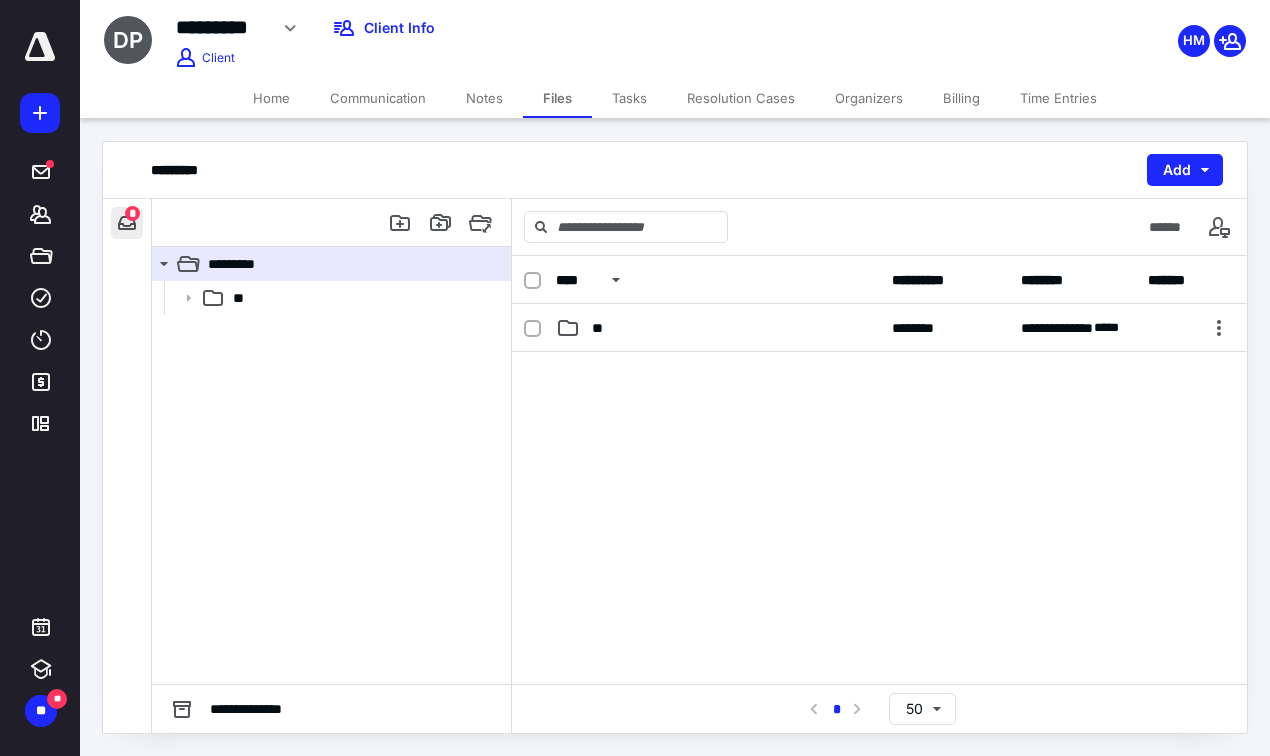click at bounding box center (127, 223) 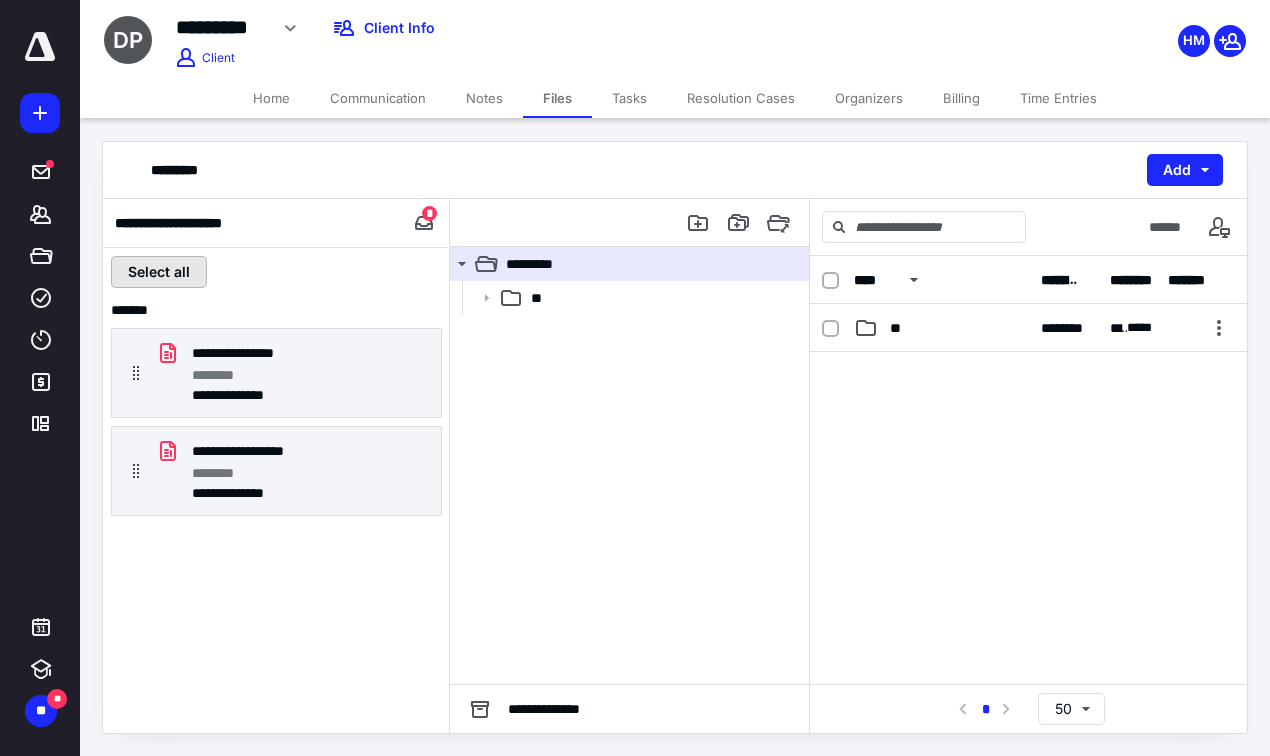 click on "Select all" at bounding box center (159, 272) 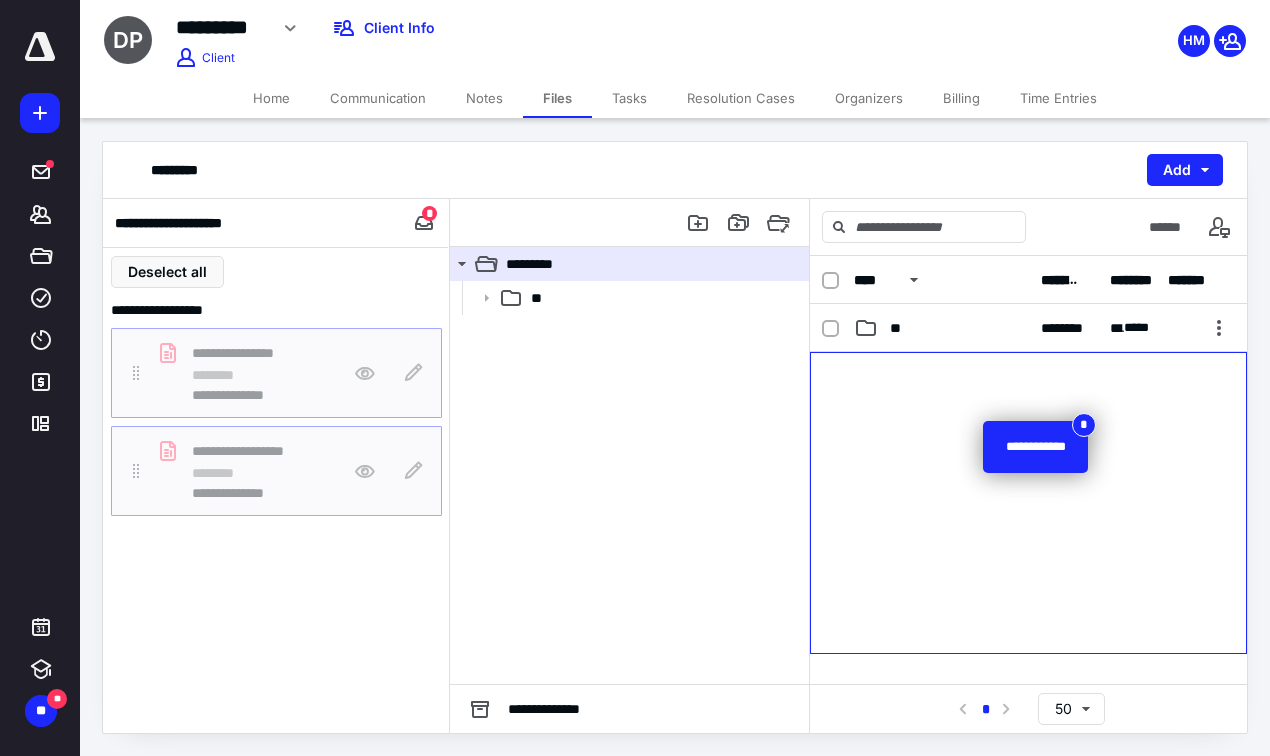 drag, startPoint x: 272, startPoint y: 375, endPoint x: 283, endPoint y: 375, distance: 11 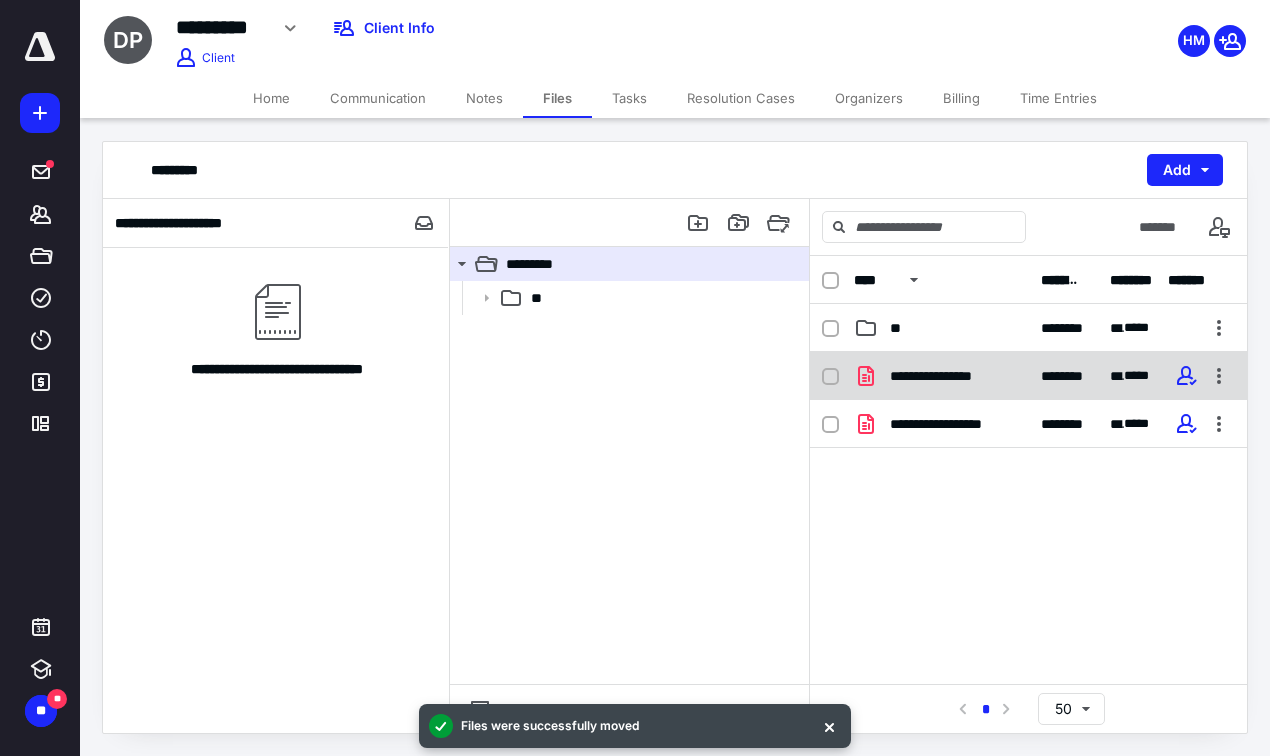 click at bounding box center (830, 377) 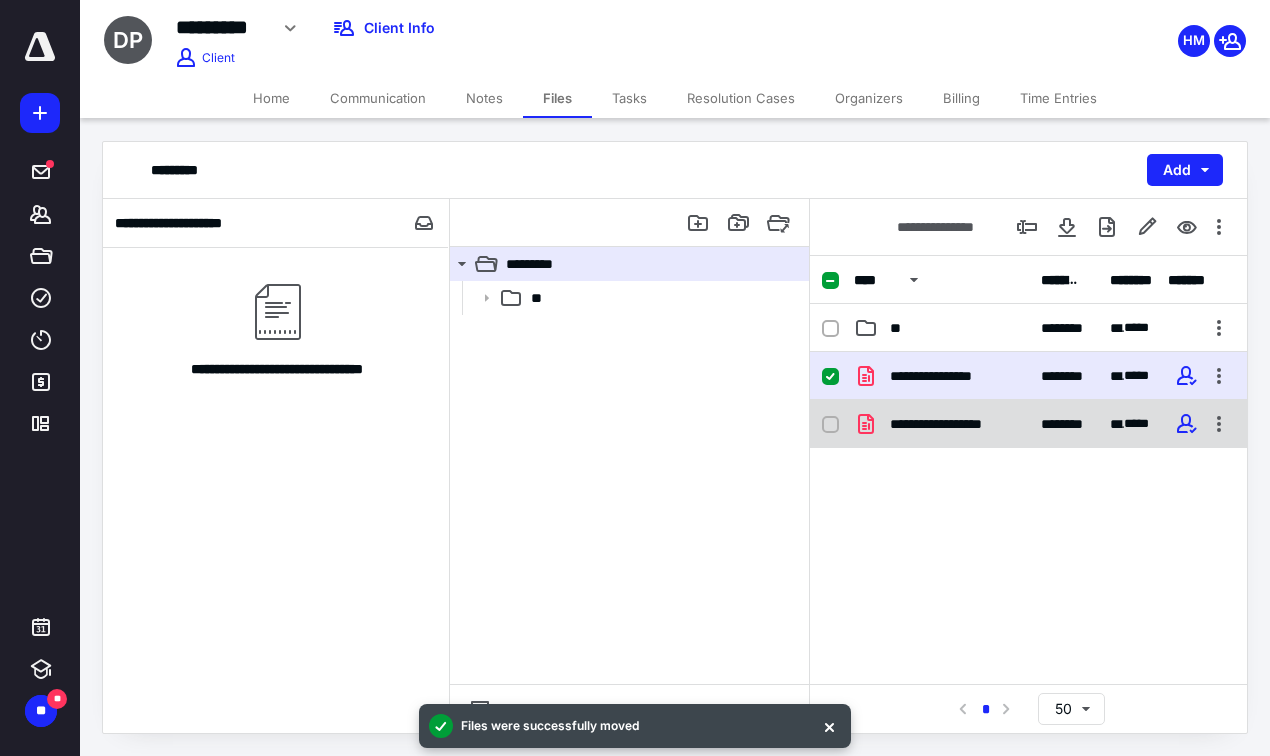 click on "**********" at bounding box center [1028, 424] 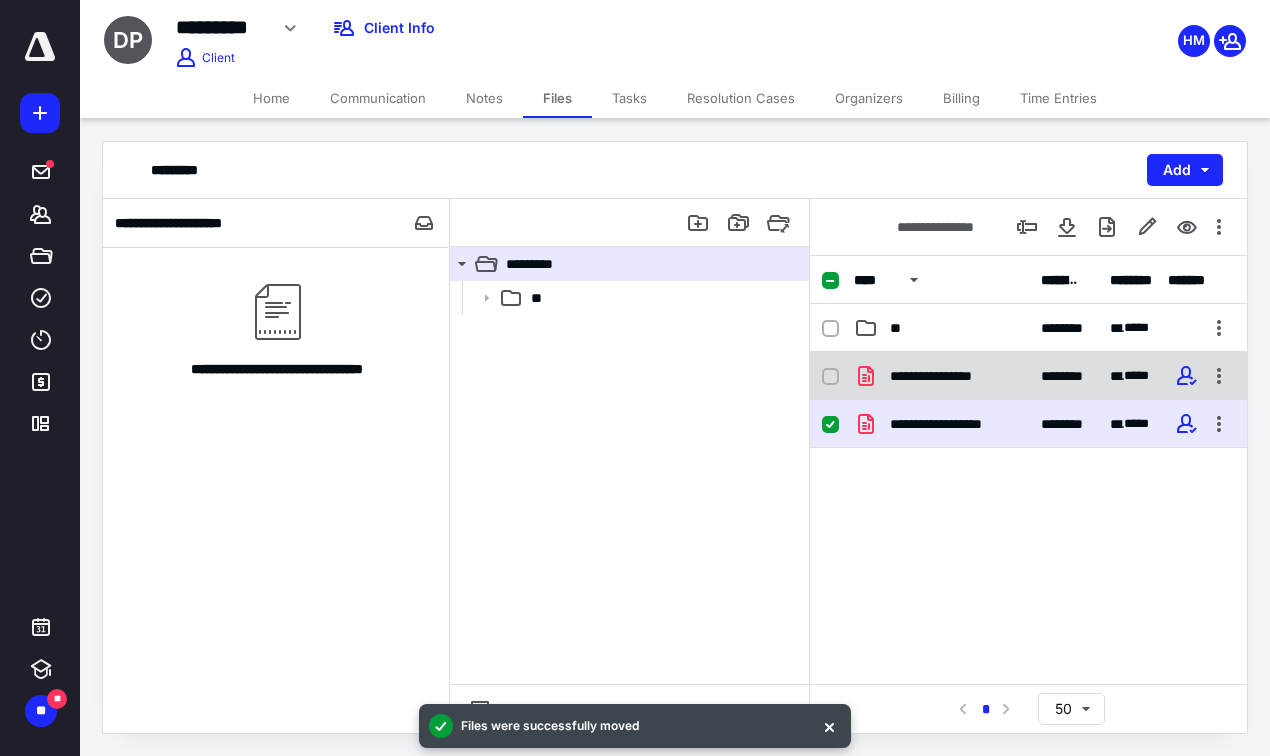 click at bounding box center (830, 377) 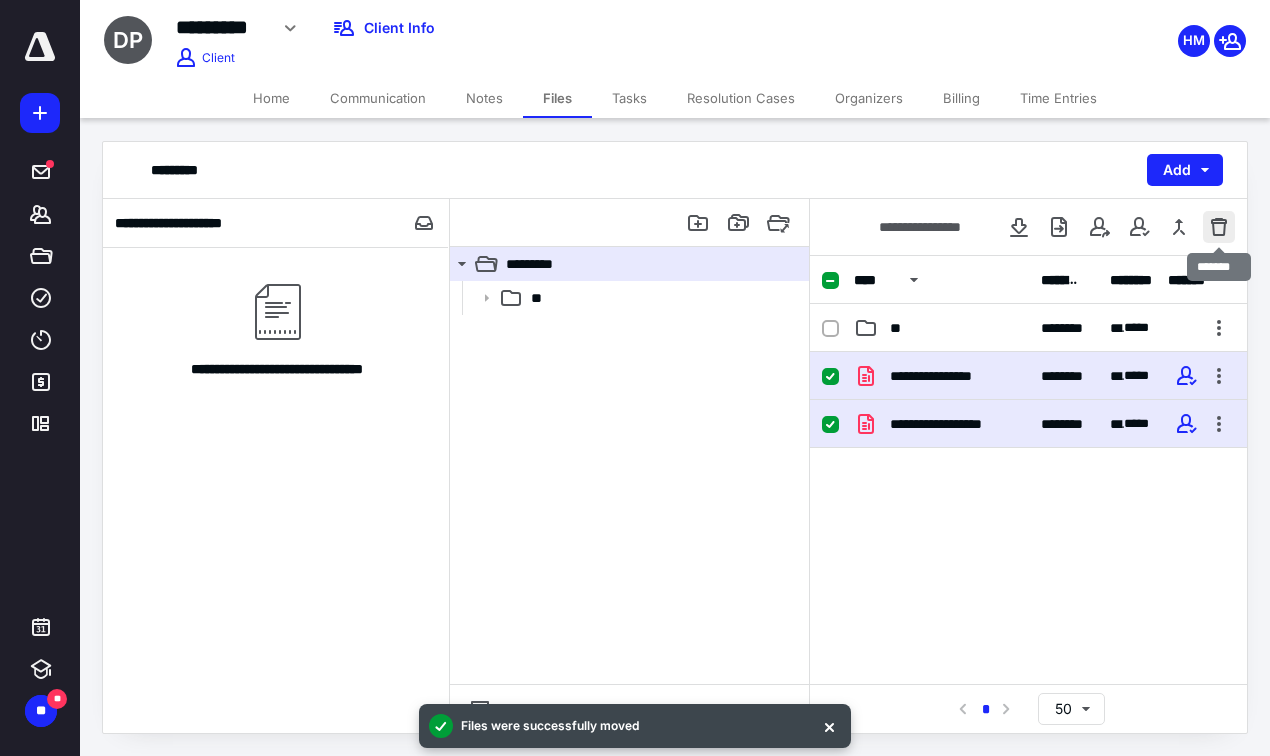 click at bounding box center (1219, 227) 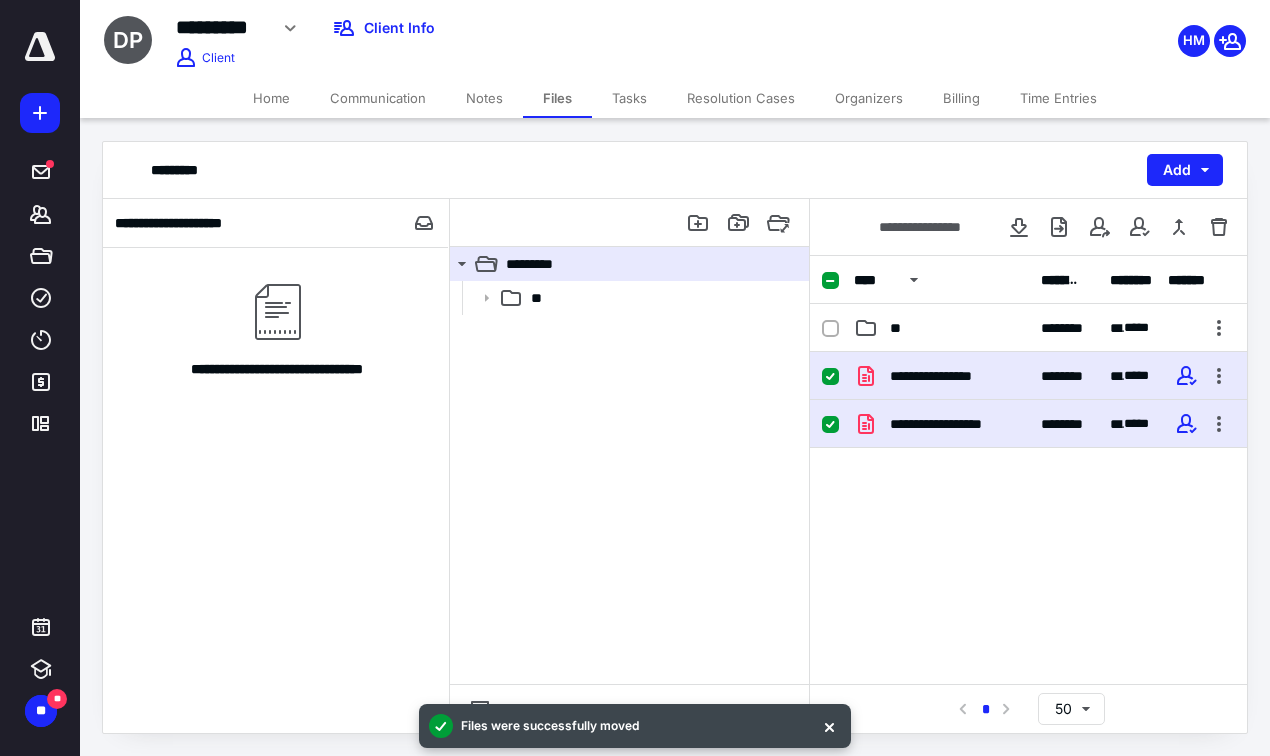 checkbox on "false" 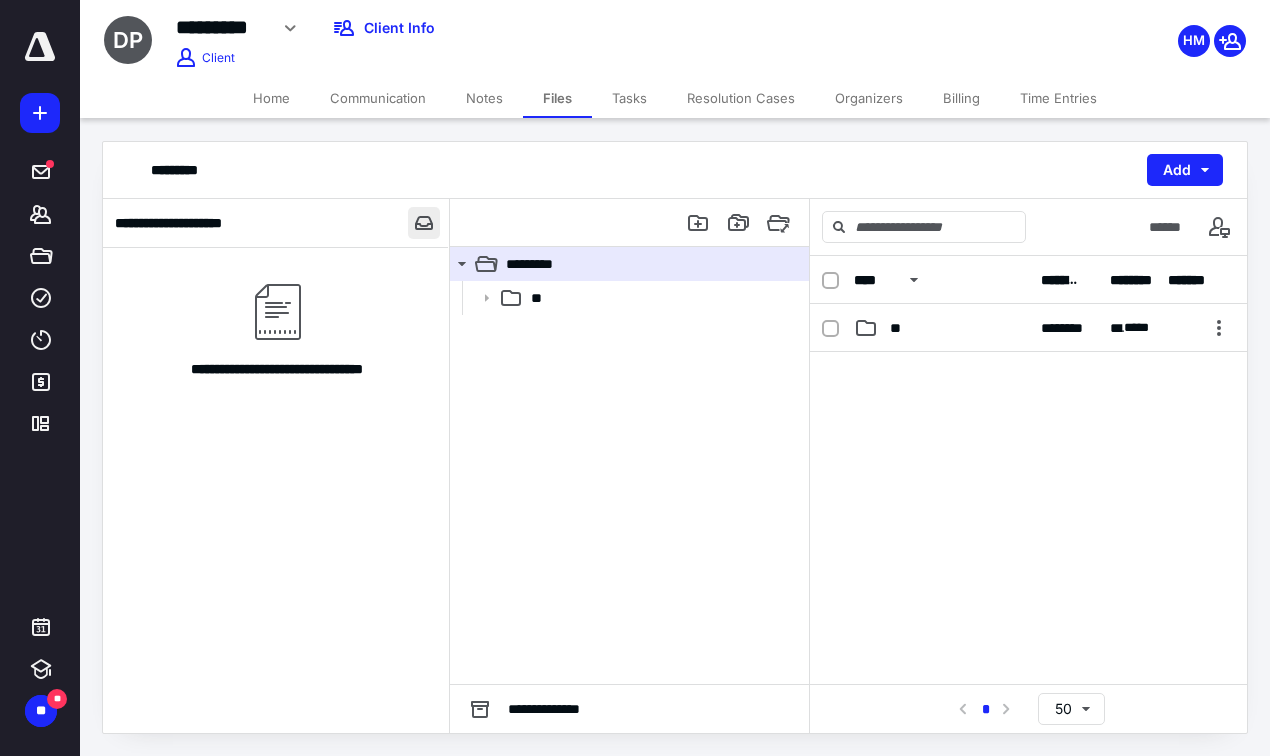 click at bounding box center (424, 223) 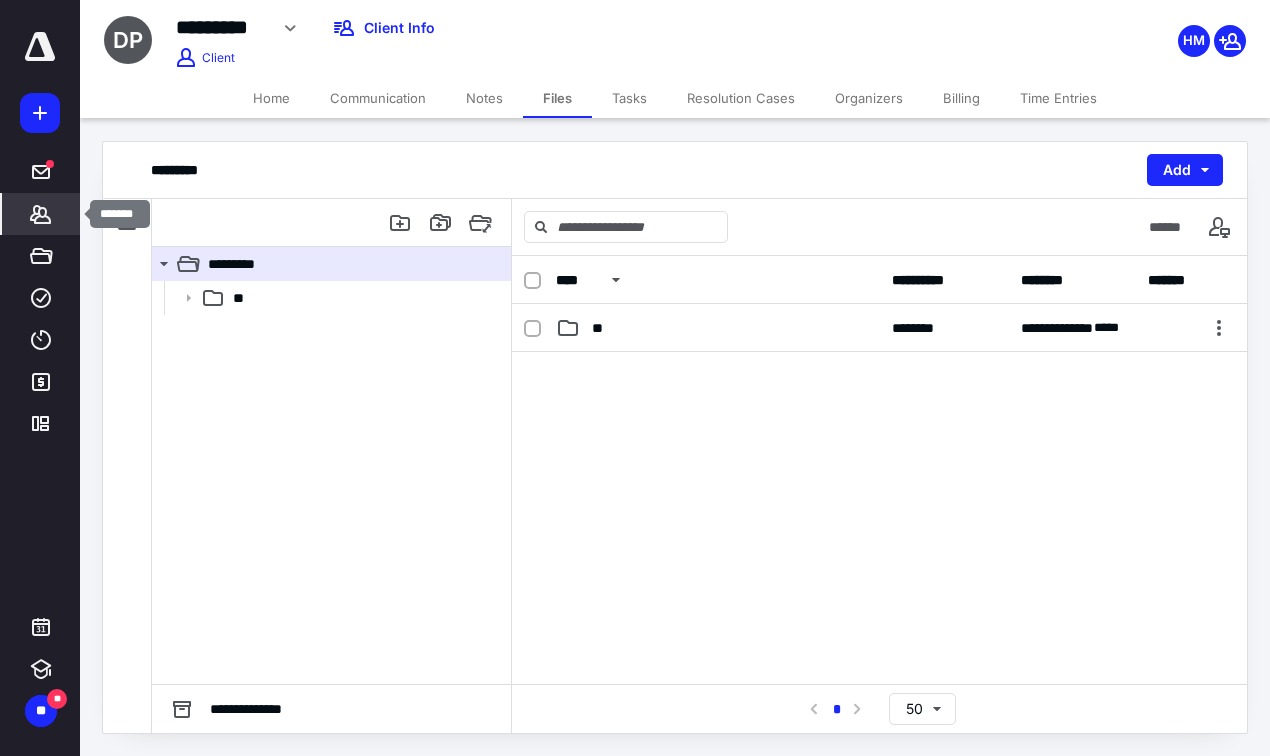 click 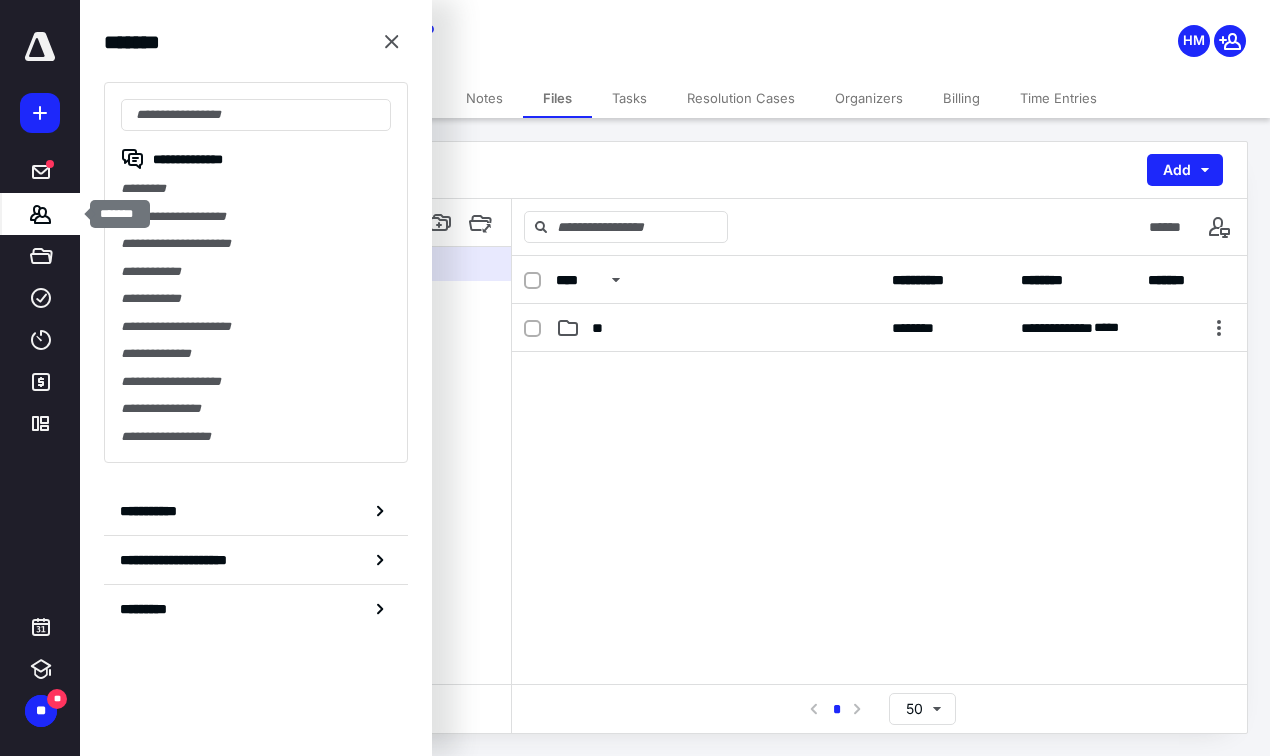 click 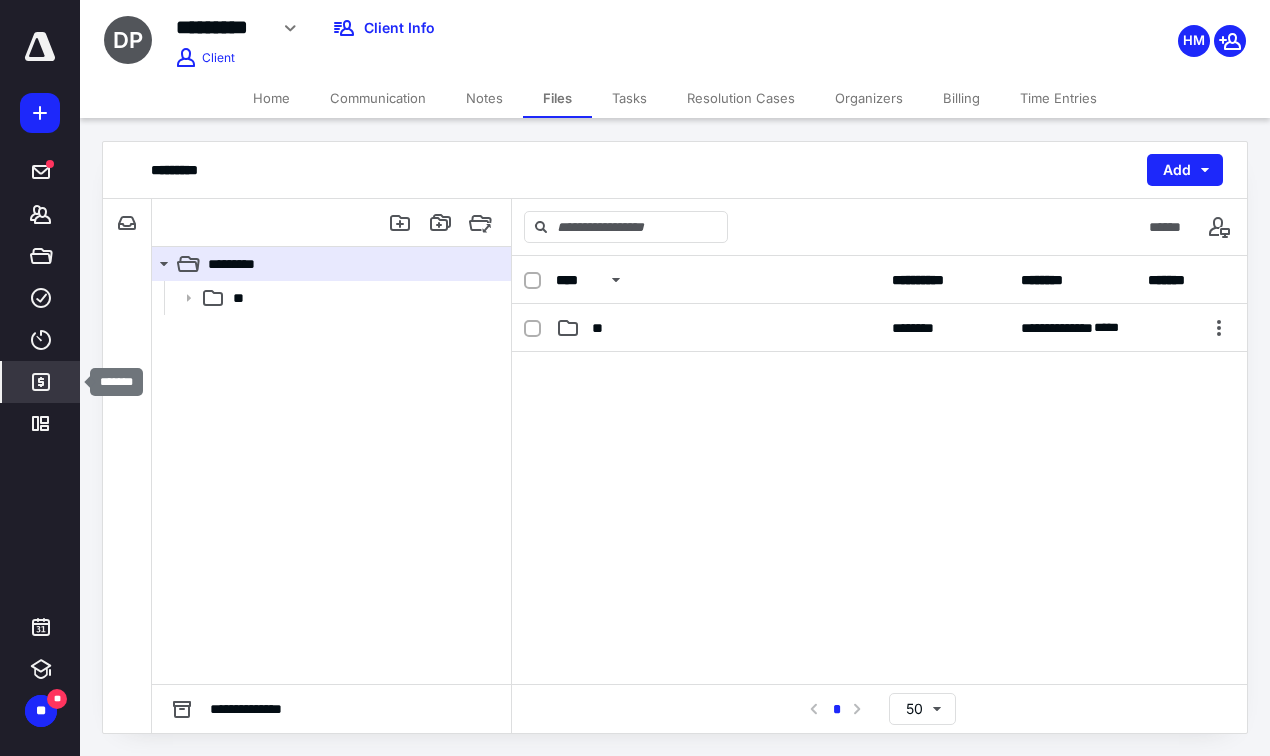 click 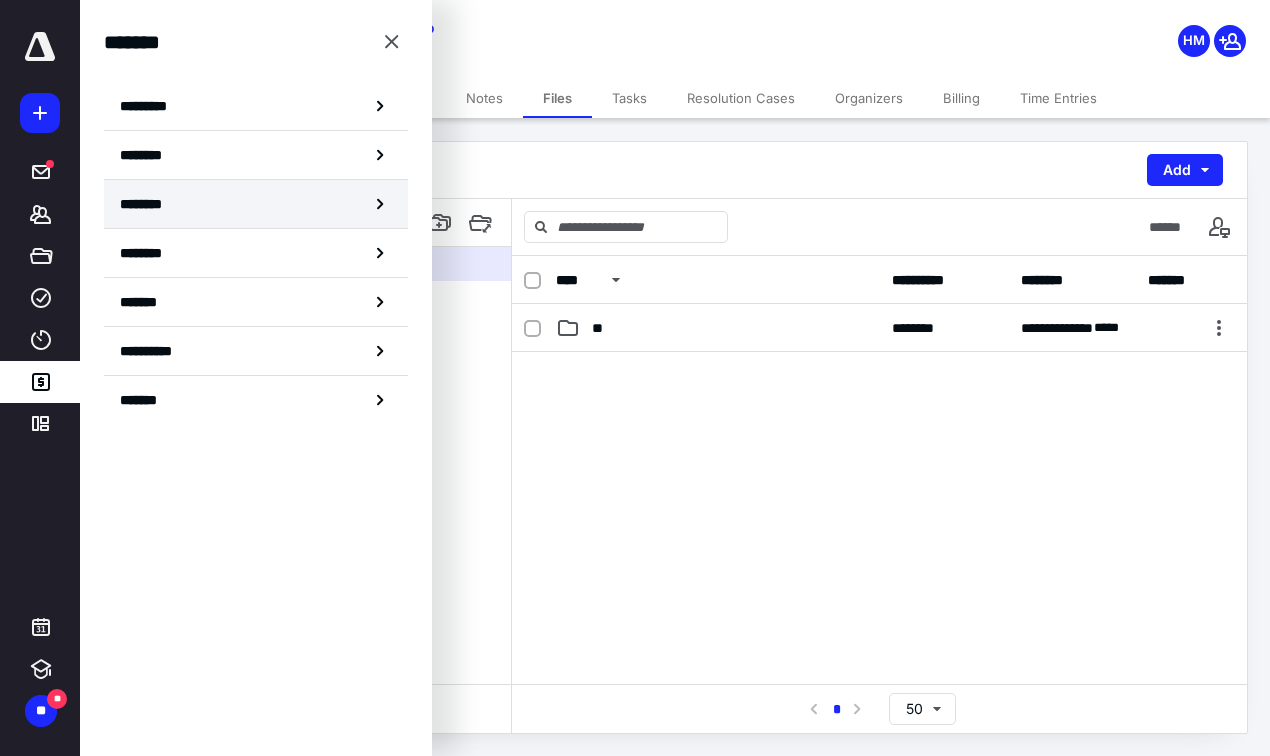 click on "********" at bounding box center [256, 204] 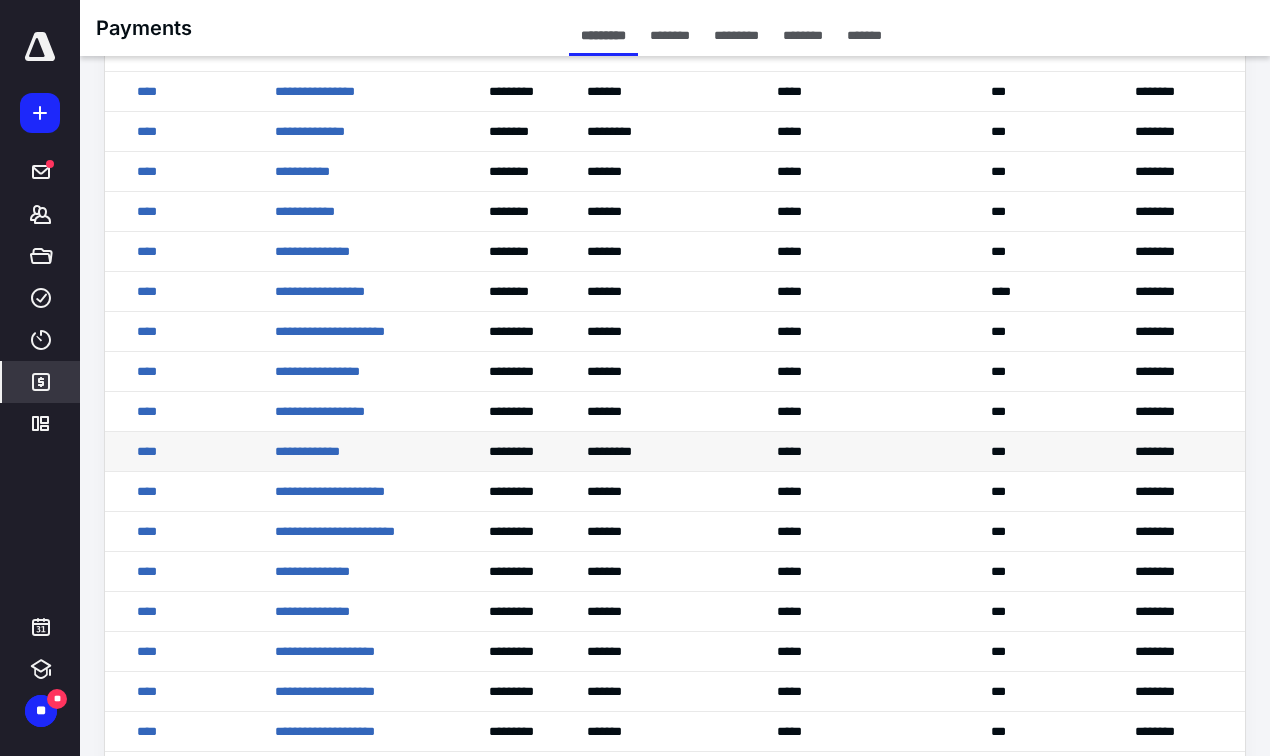 scroll, scrollTop: 0, scrollLeft: 0, axis: both 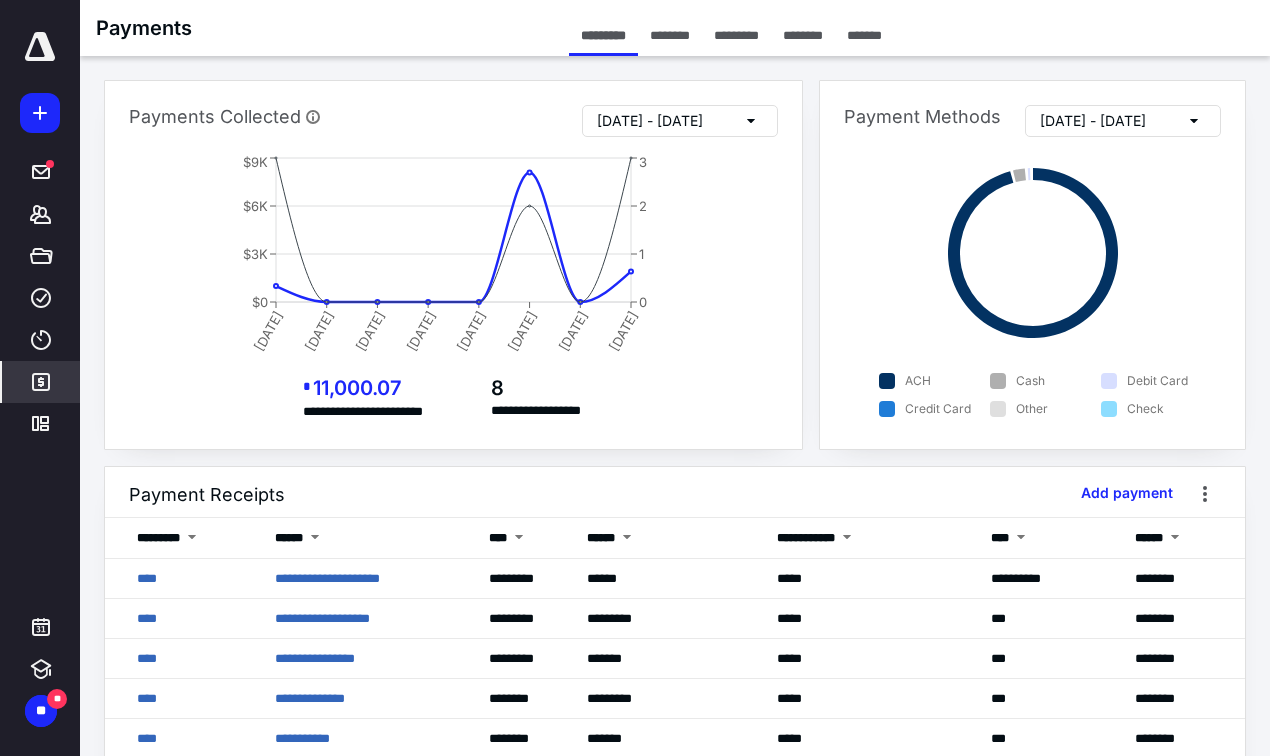 click on "********" at bounding box center (803, 35) 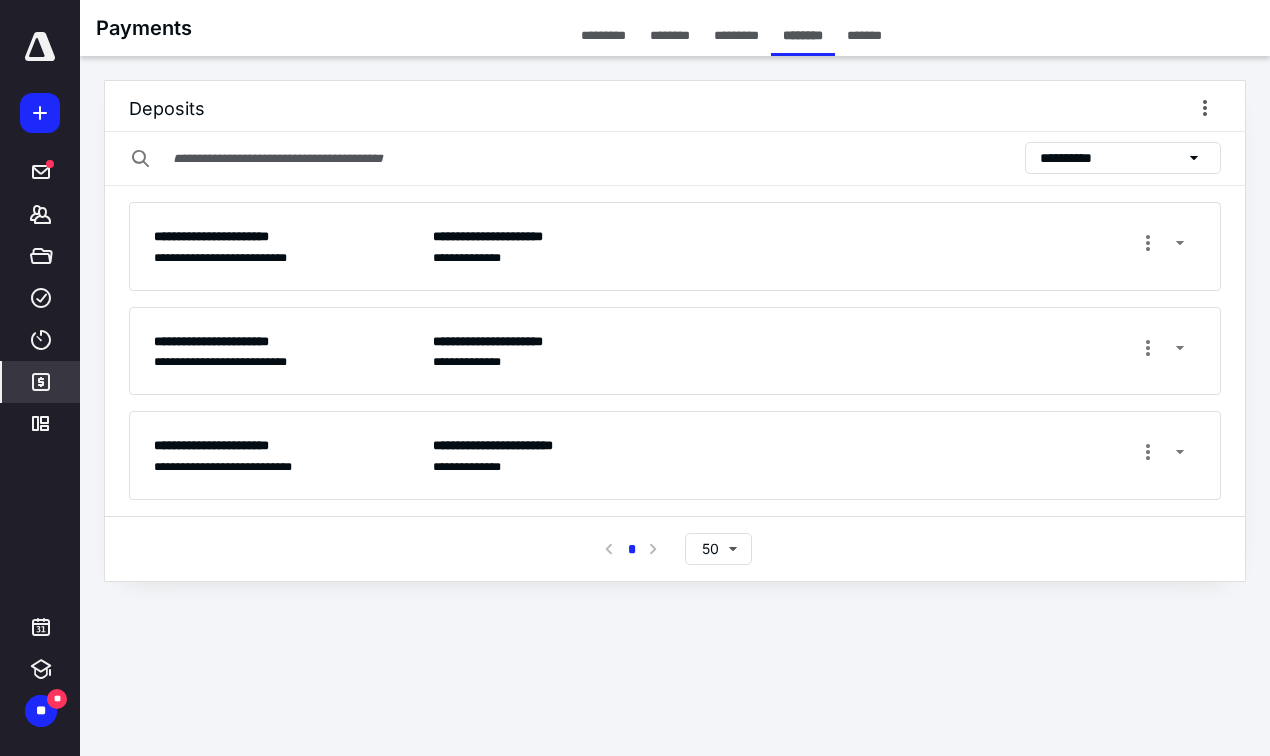 click on "**********" at bounding box center [815, 246] 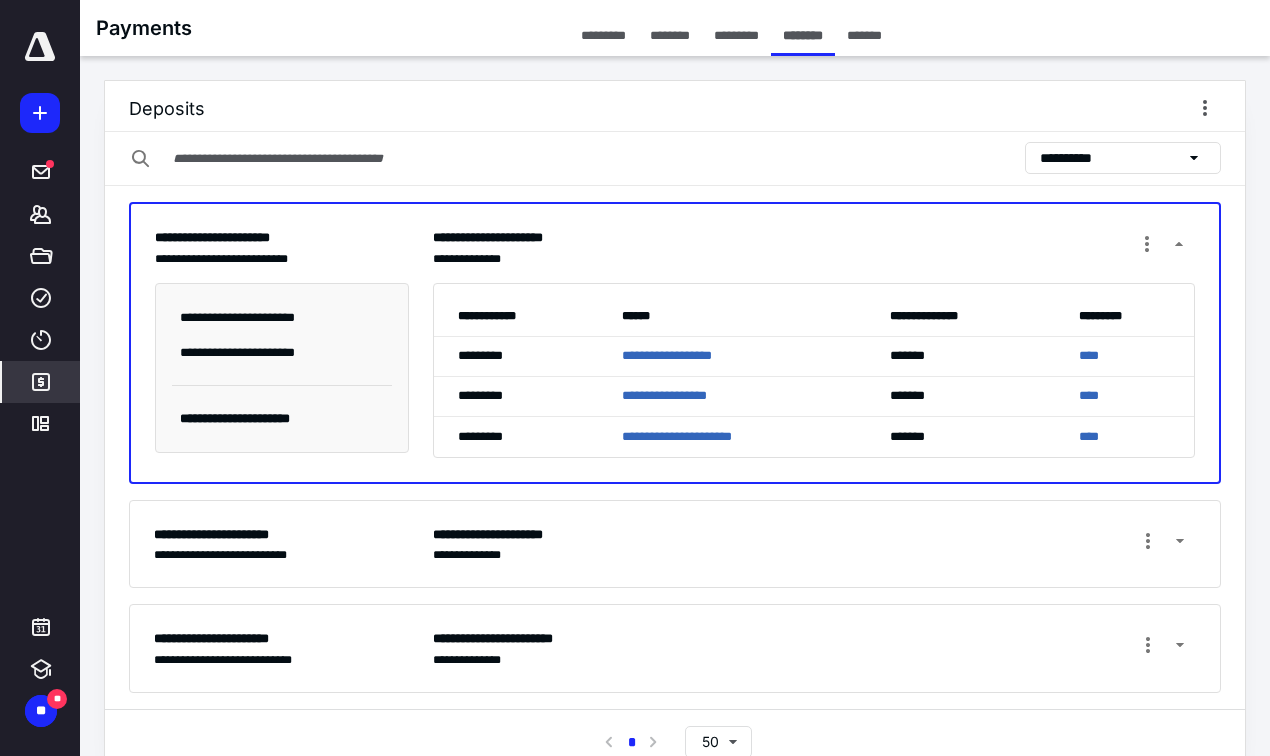 click on "**********" at bounding box center [814, 247] 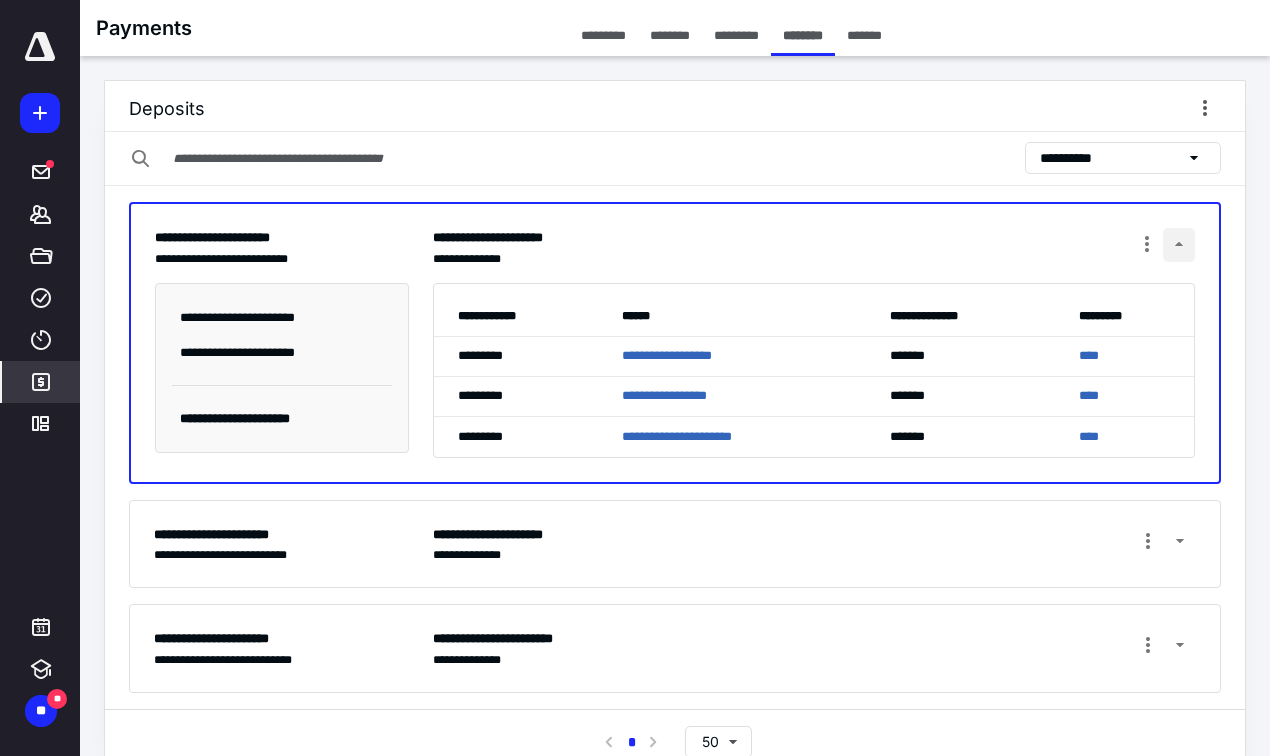 click at bounding box center [1179, 245] 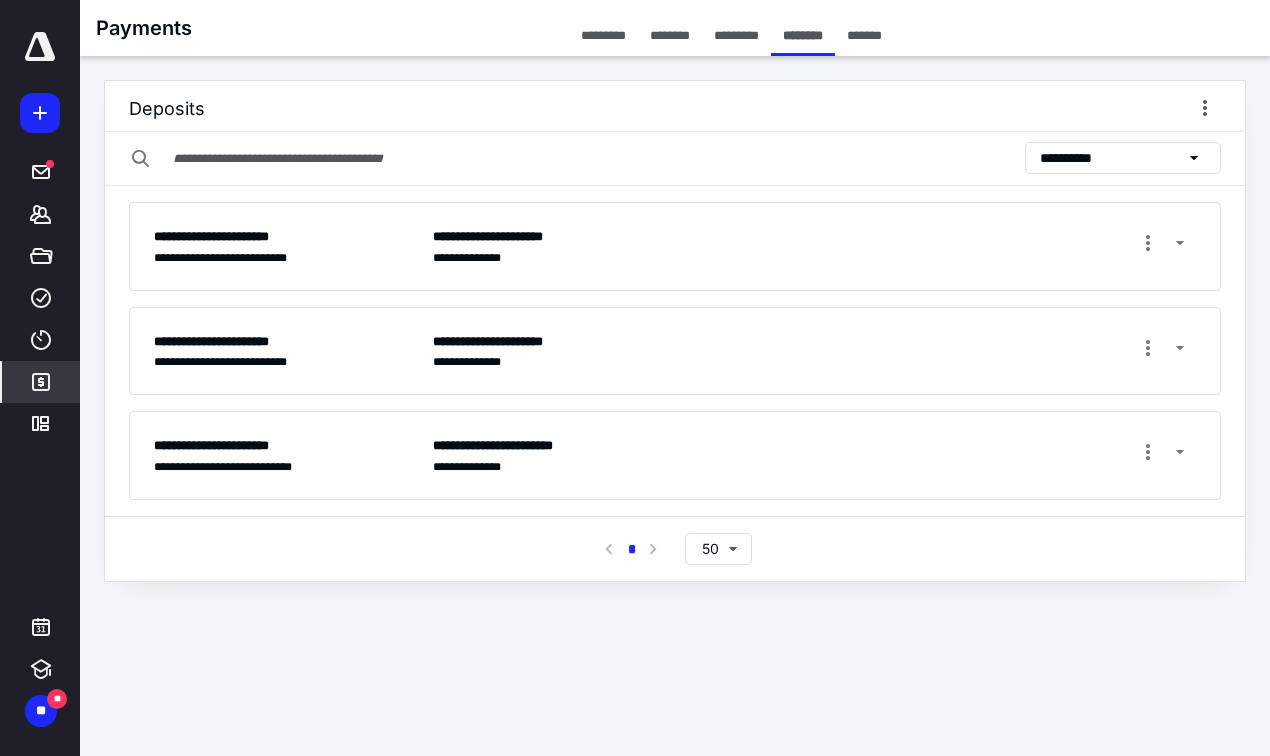 click on "********" at bounding box center (670, 35) 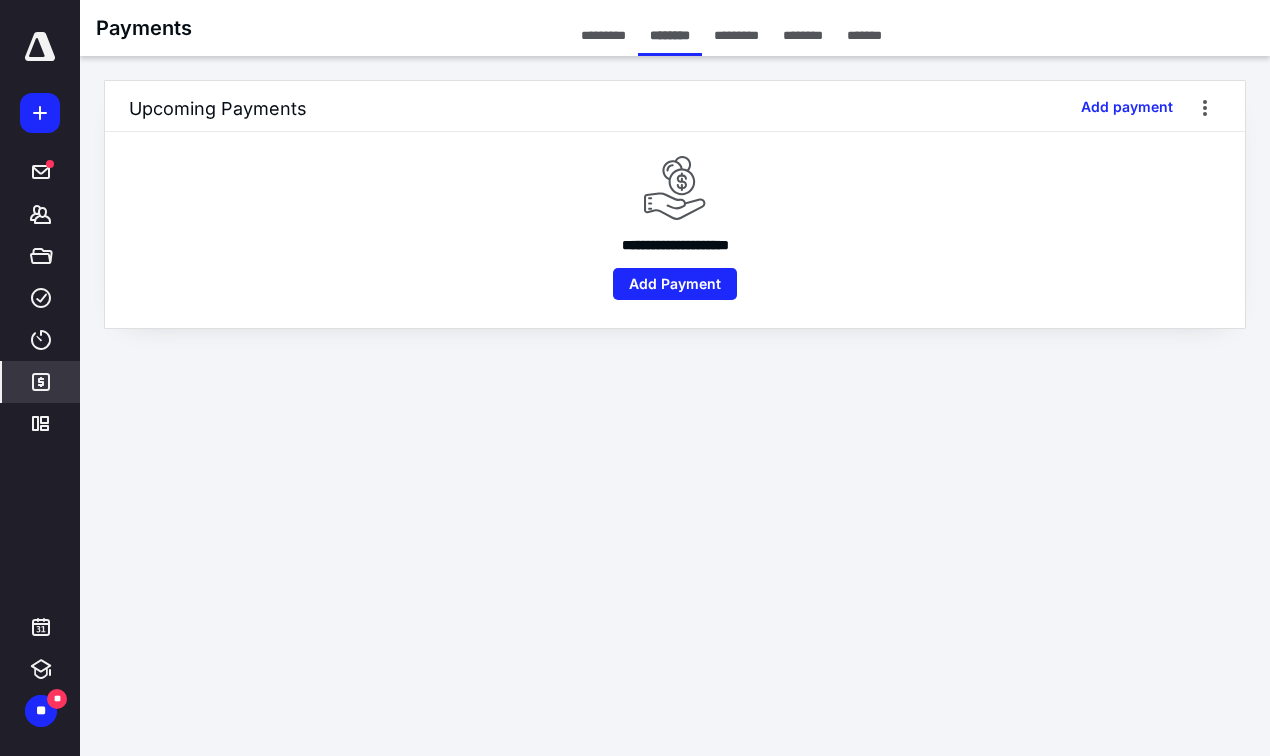 click on "*********" at bounding box center (603, 35) 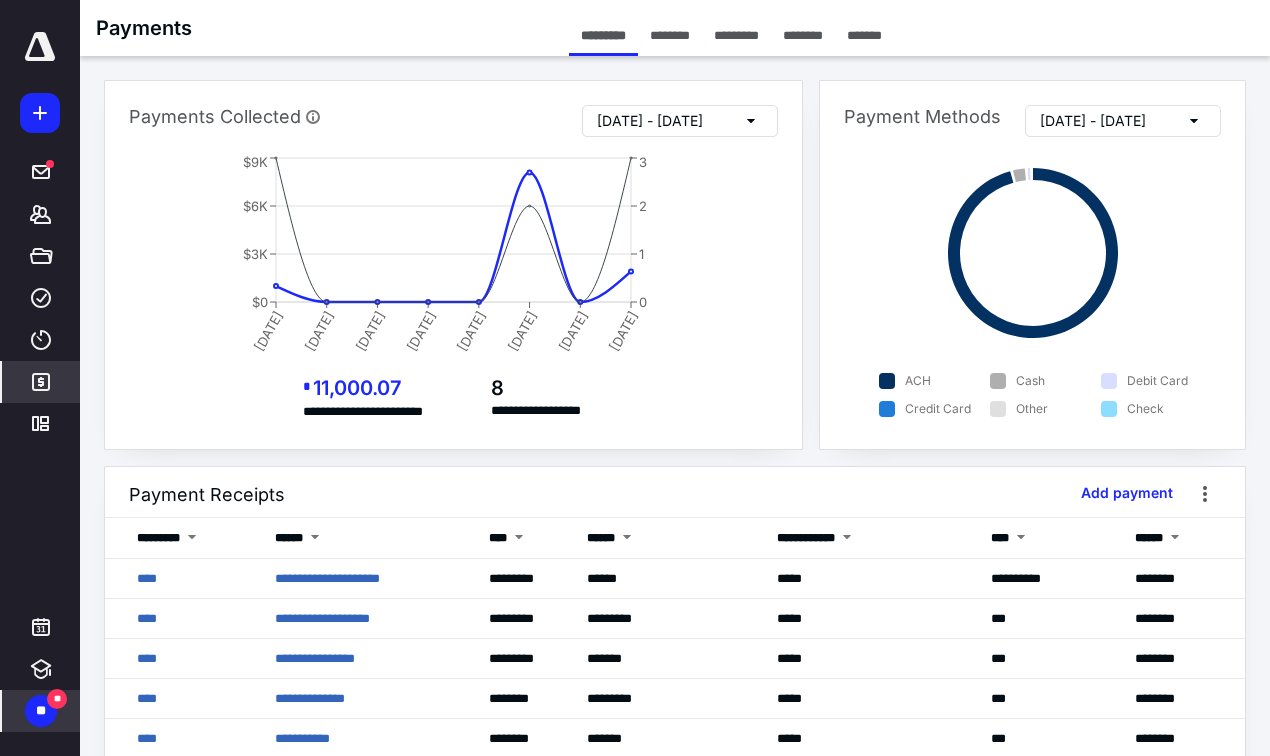 click on "** **" at bounding box center [41, 711] 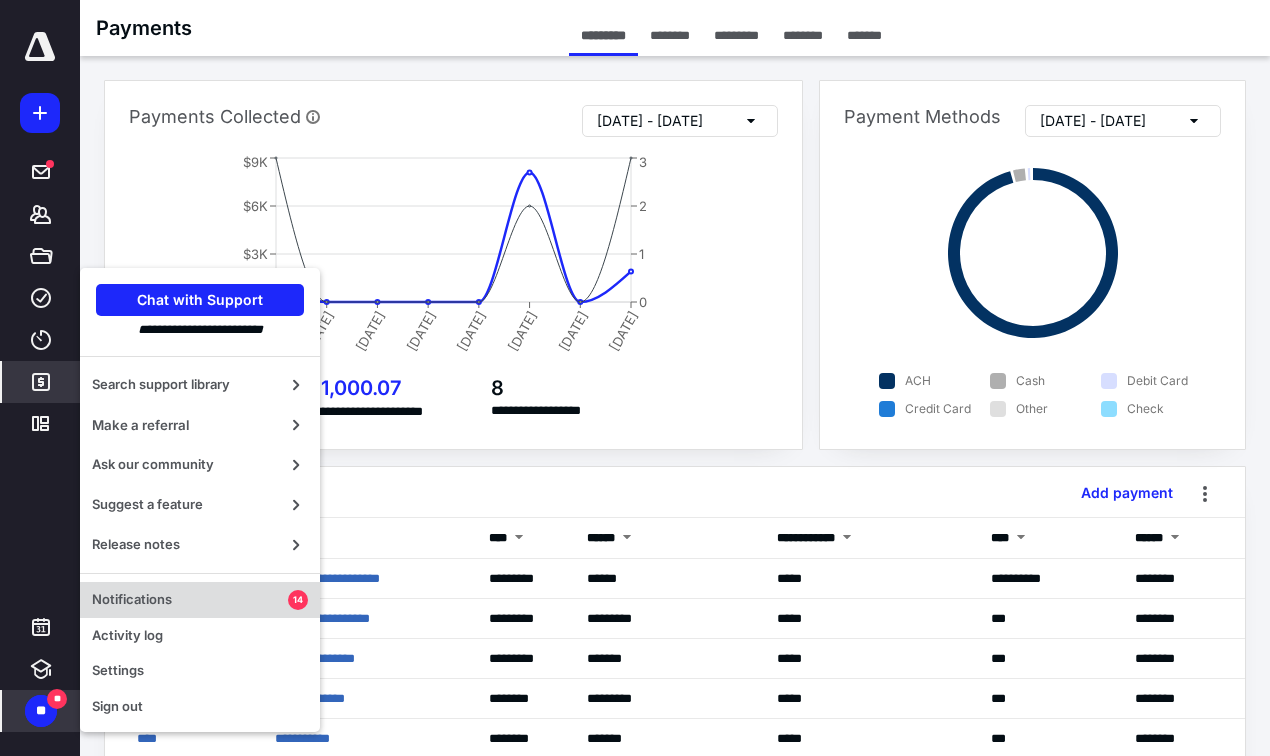 click on "Notifications" at bounding box center [190, 600] 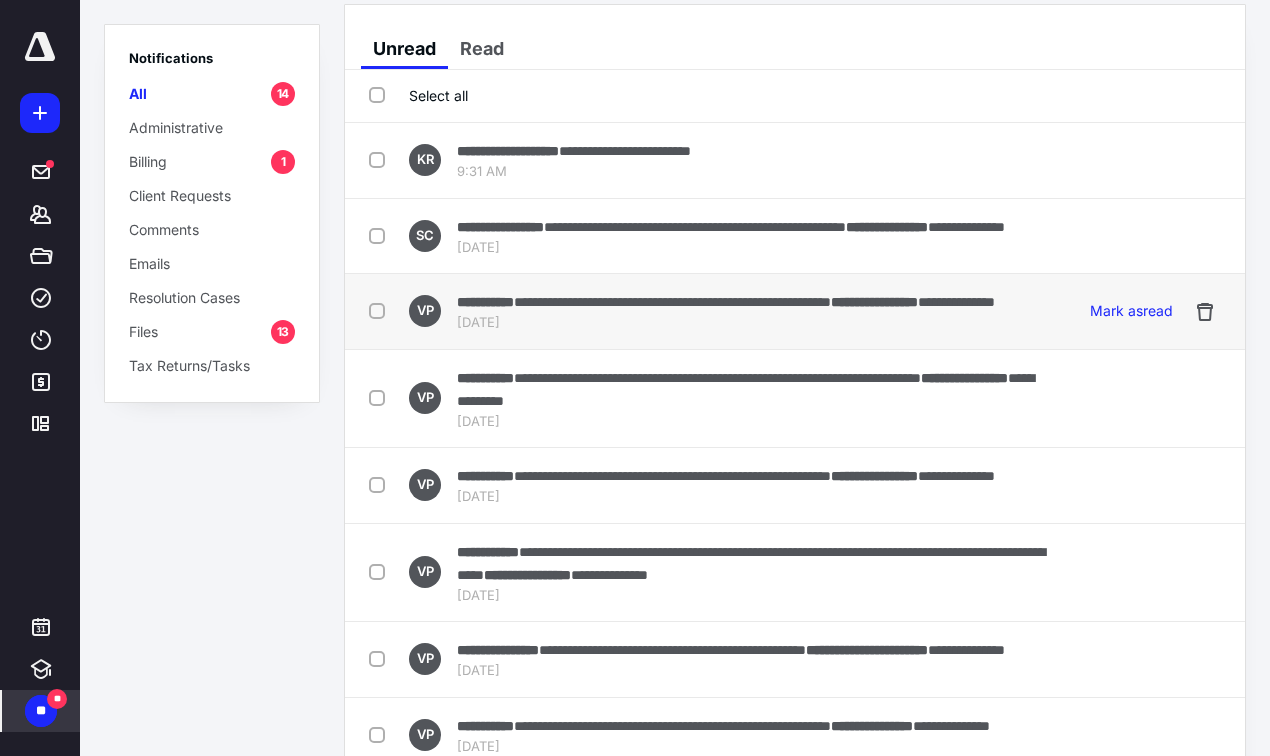 scroll, scrollTop: 0, scrollLeft: 0, axis: both 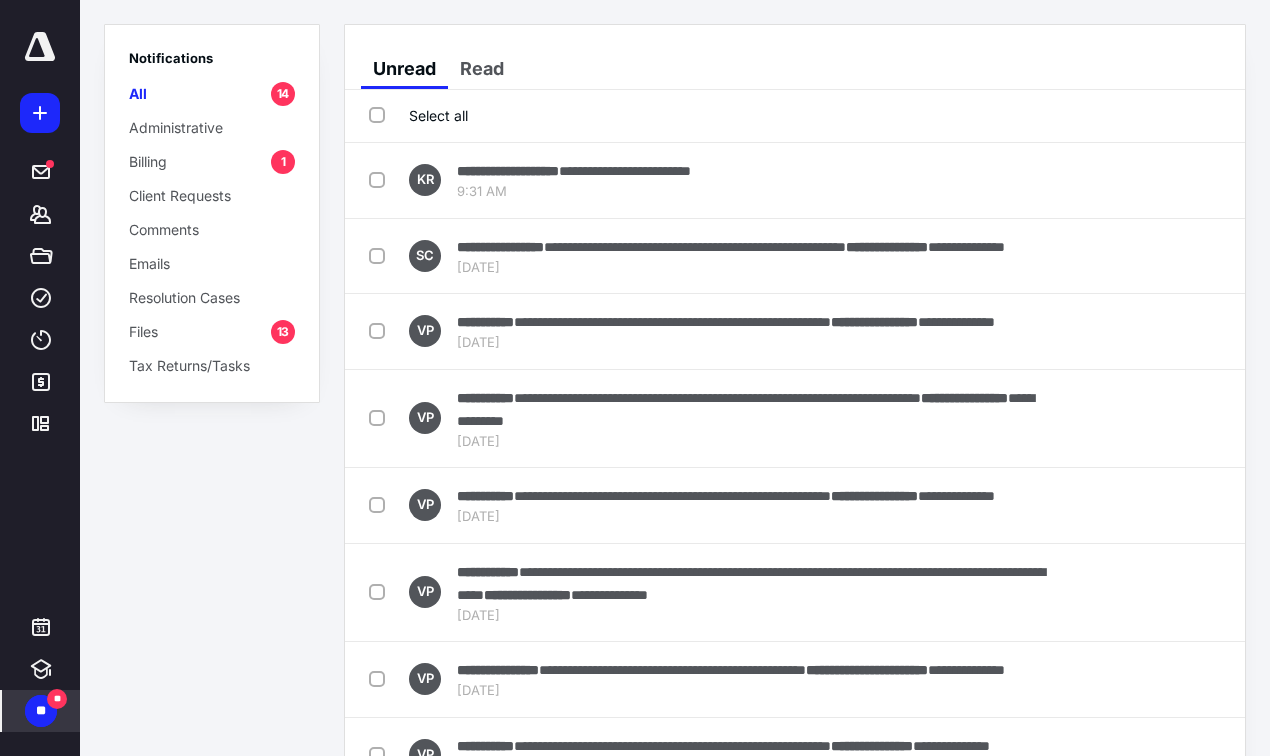 click on "Files 13" at bounding box center (212, 331) 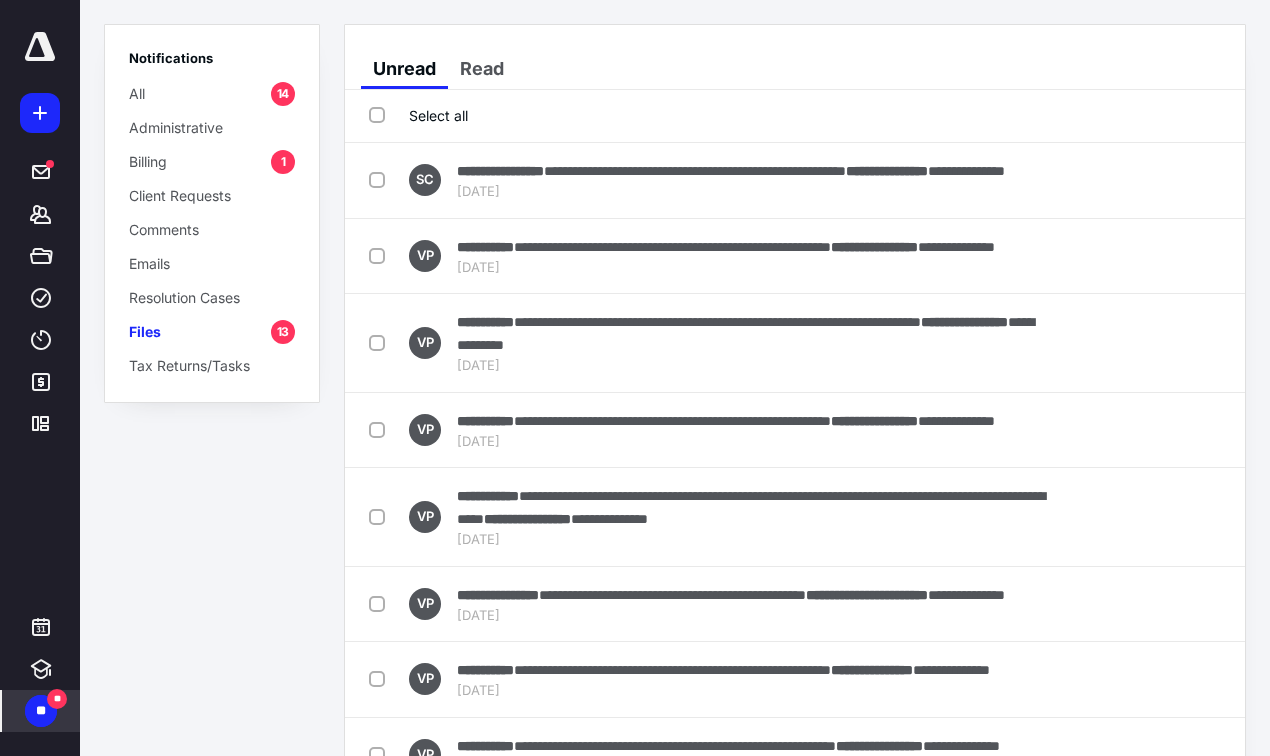 click on "Billing 1" at bounding box center [212, 161] 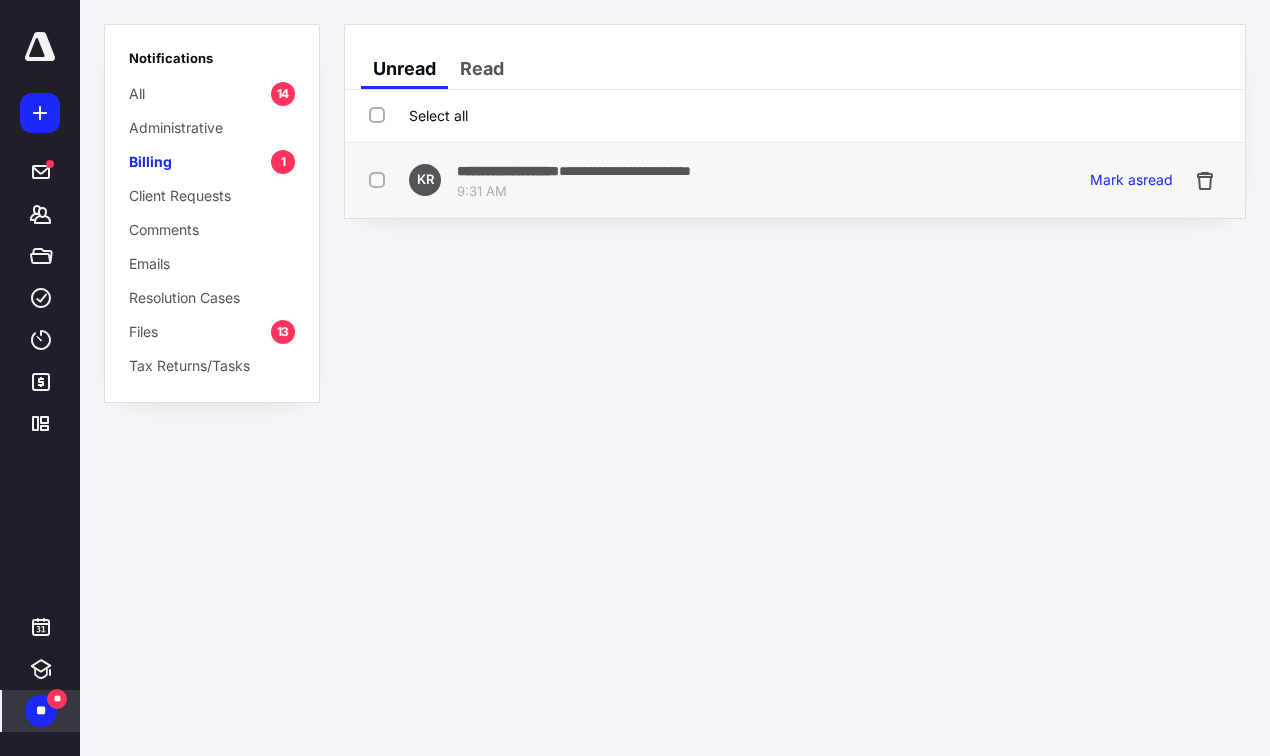 click on "**********" at bounding box center (795, 180) 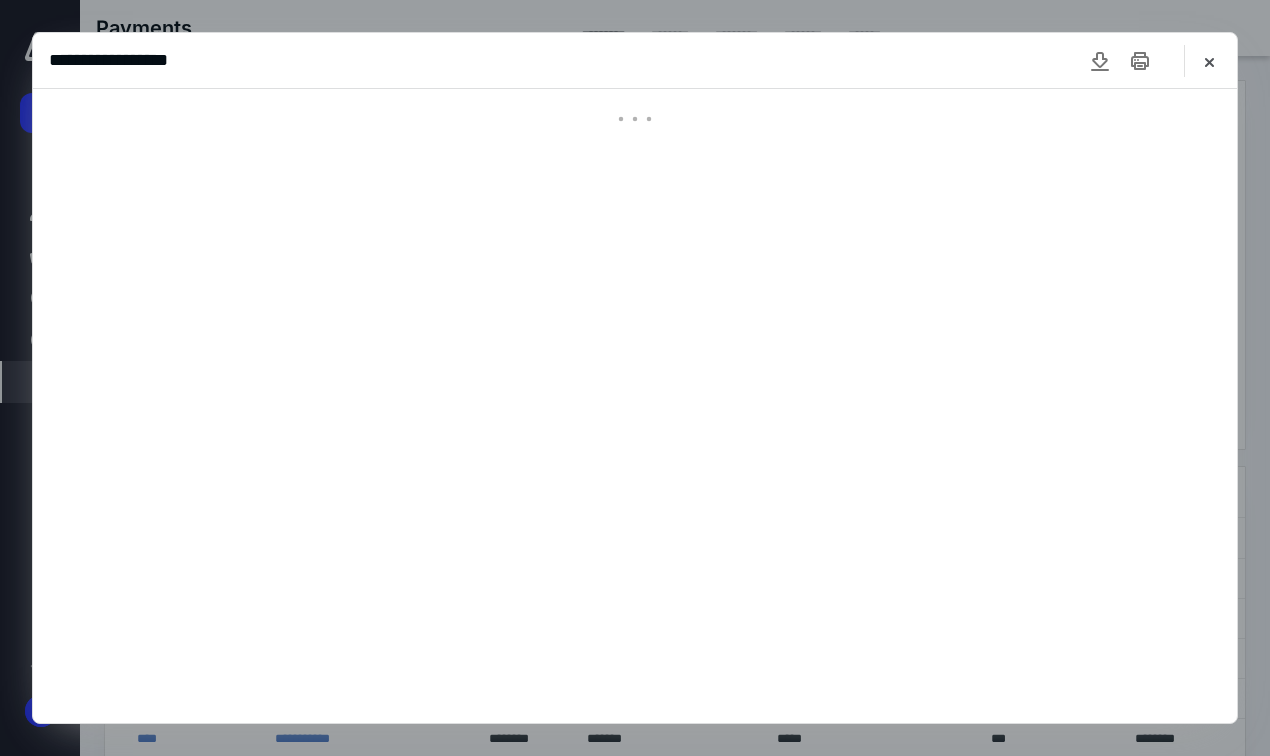 scroll, scrollTop: 0, scrollLeft: 0, axis: both 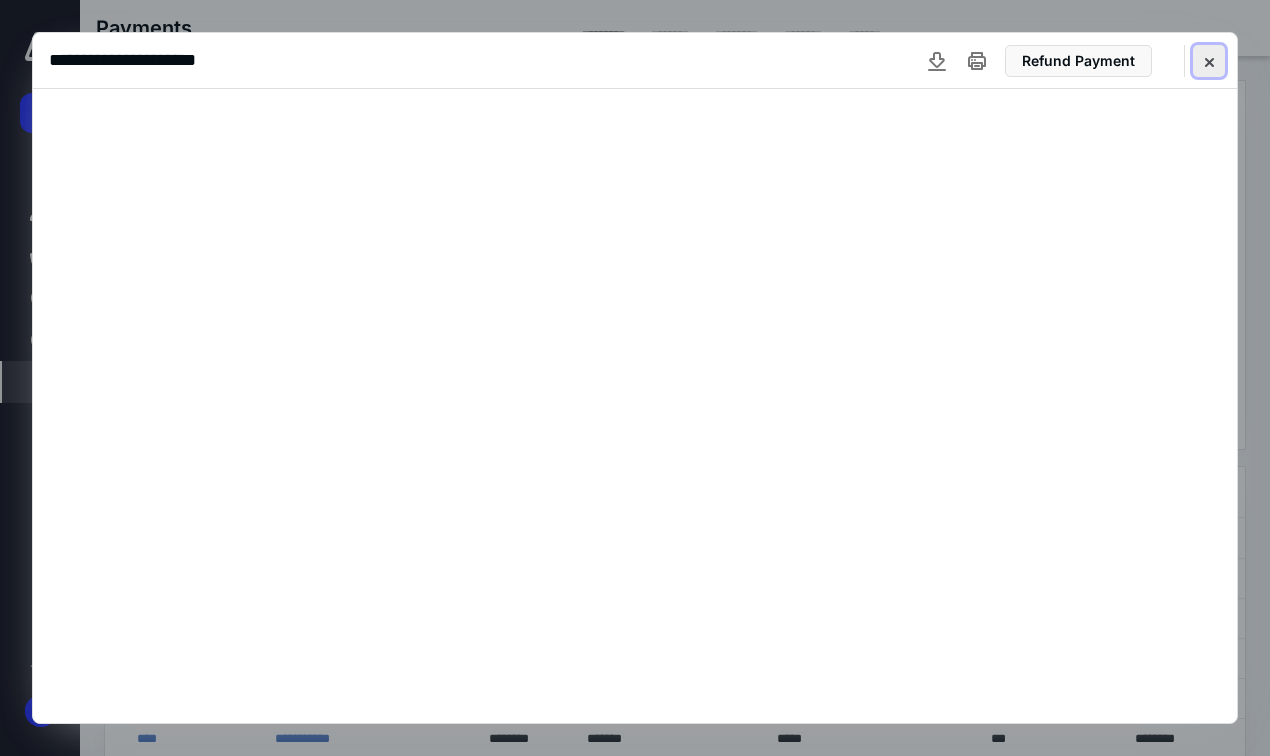 click at bounding box center [1209, 61] 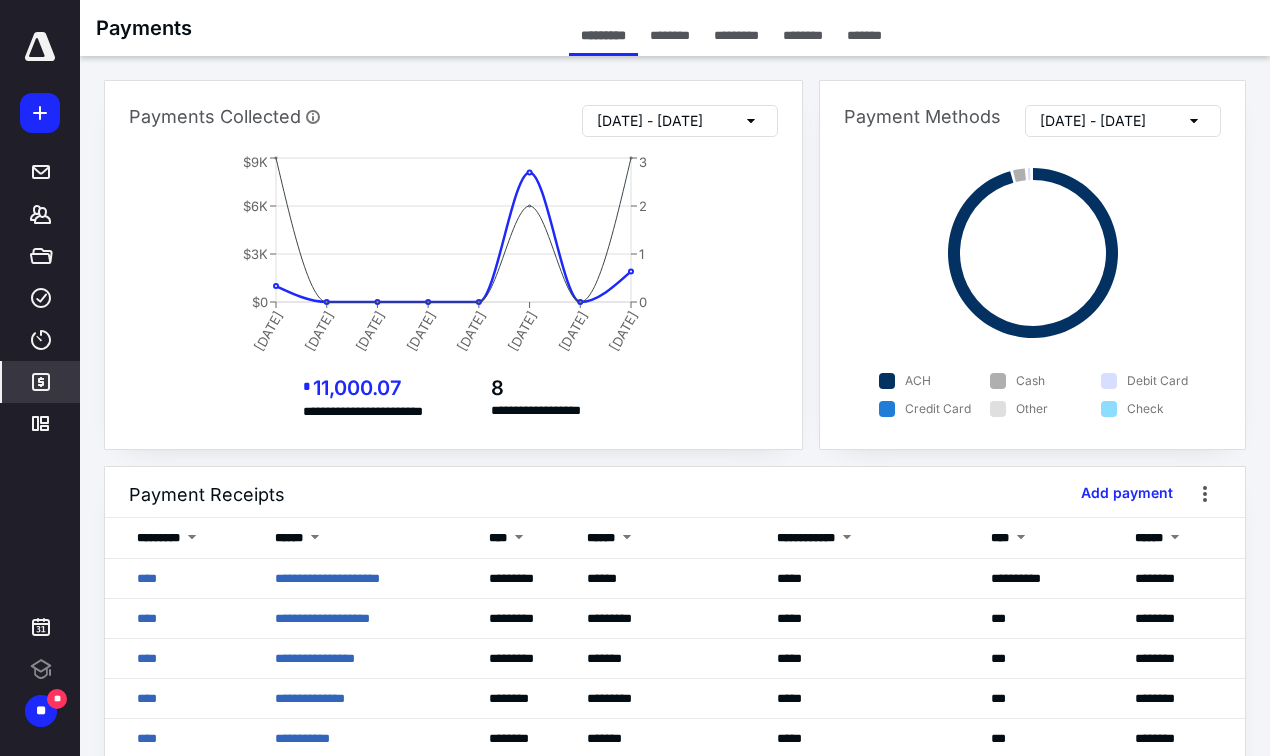 scroll, scrollTop: 0, scrollLeft: 0, axis: both 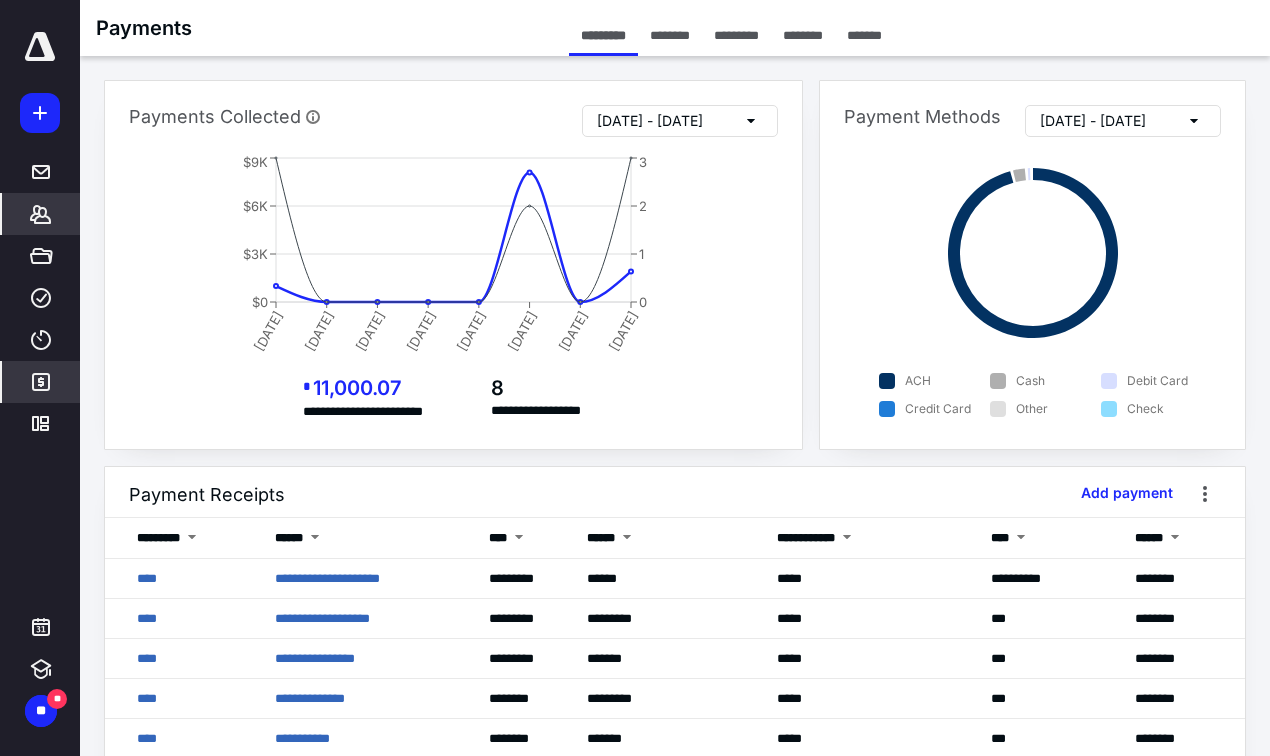 click on "*******" at bounding box center [41, 214] 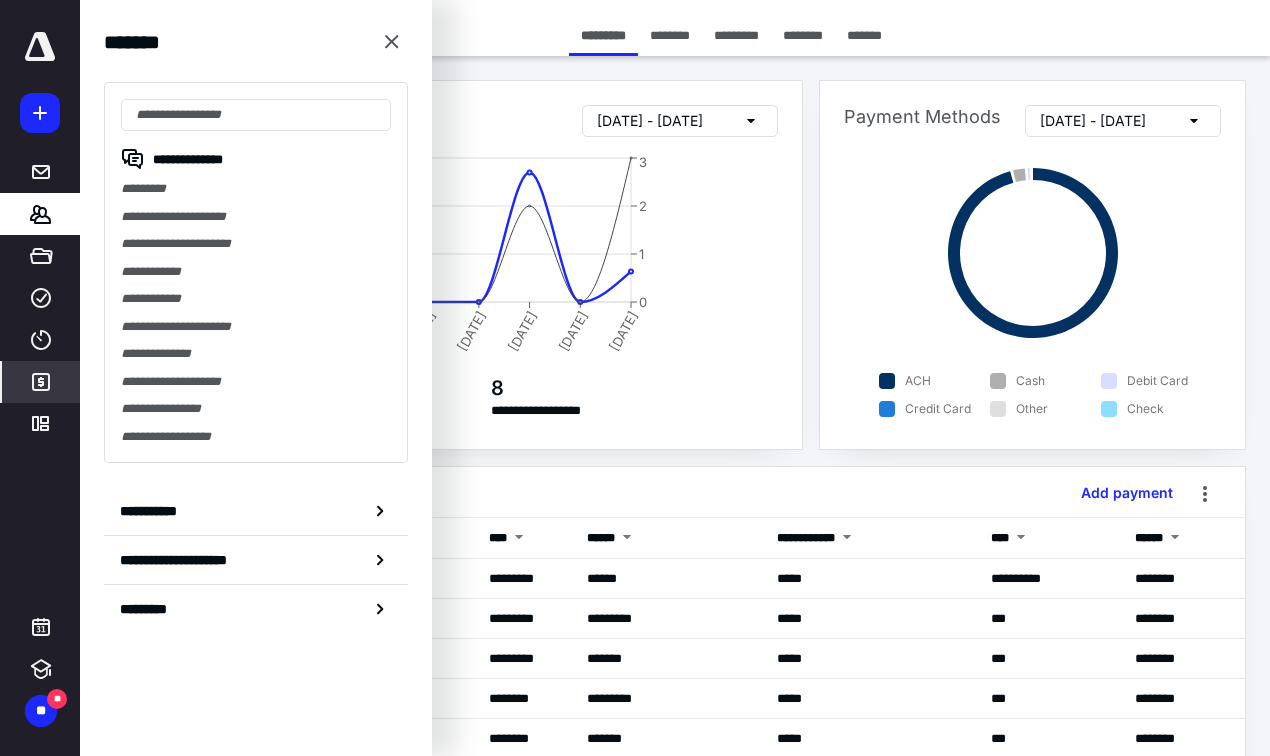 click on "**********" at bounding box center [256, 272] 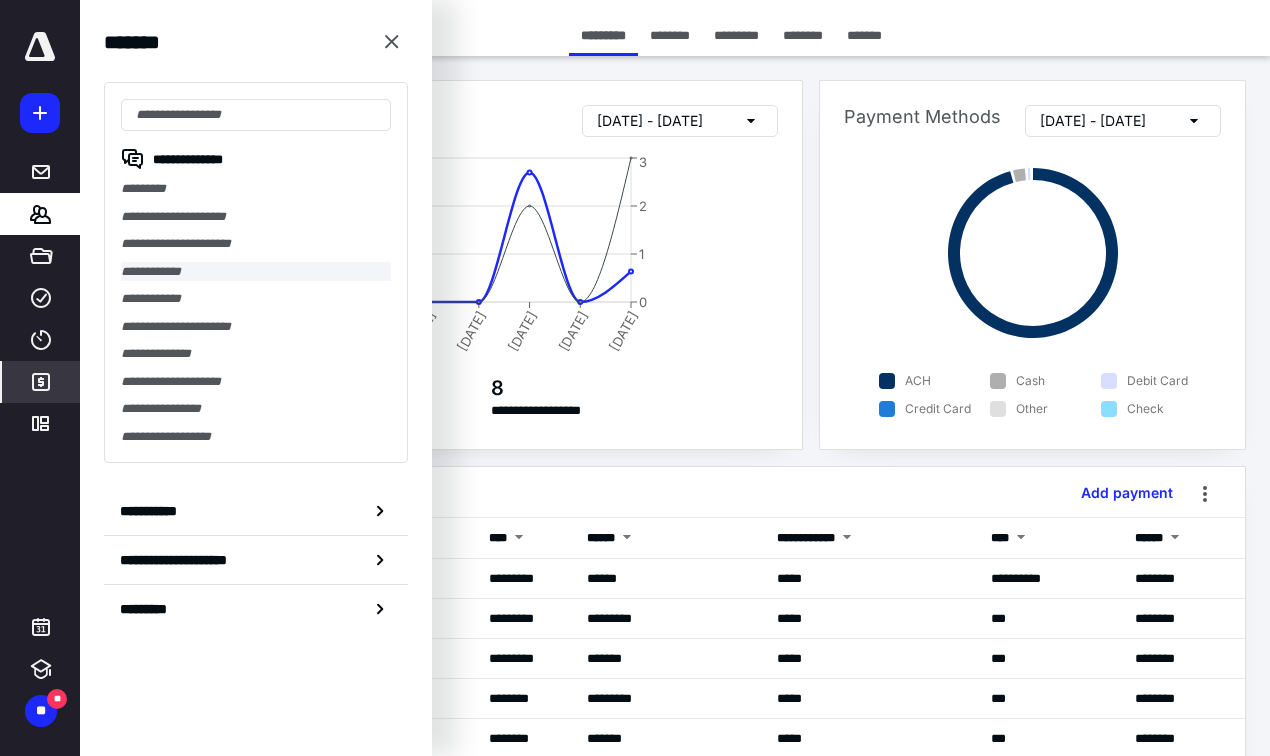click on "**********" at bounding box center [256, 272] 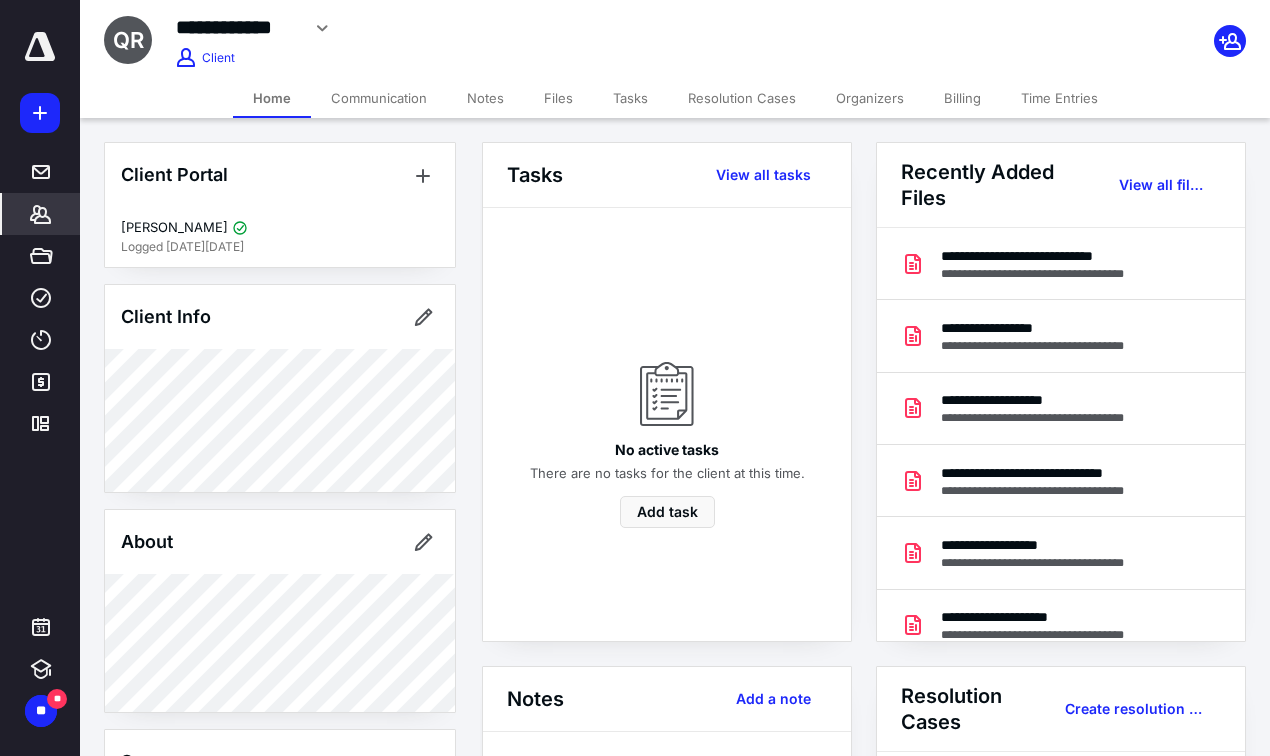 click on "Files" at bounding box center [558, 98] 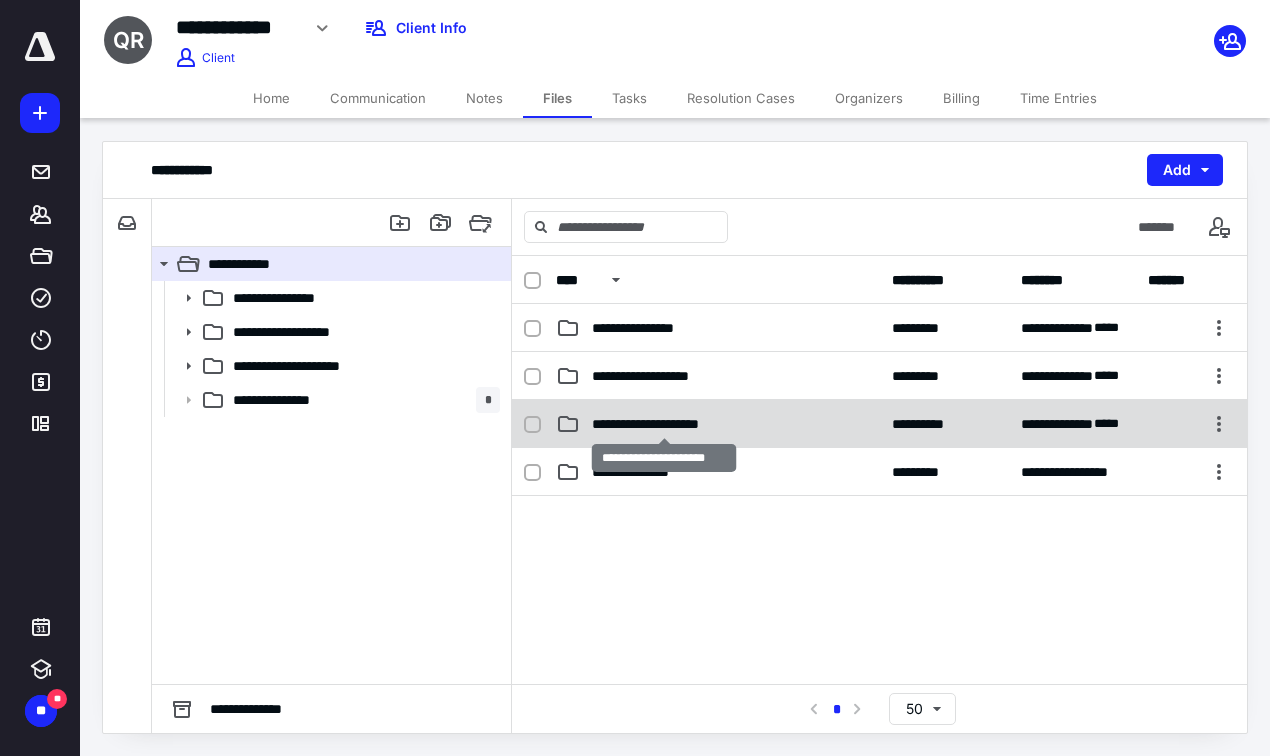 click on "**********" at bounding box center (664, 424) 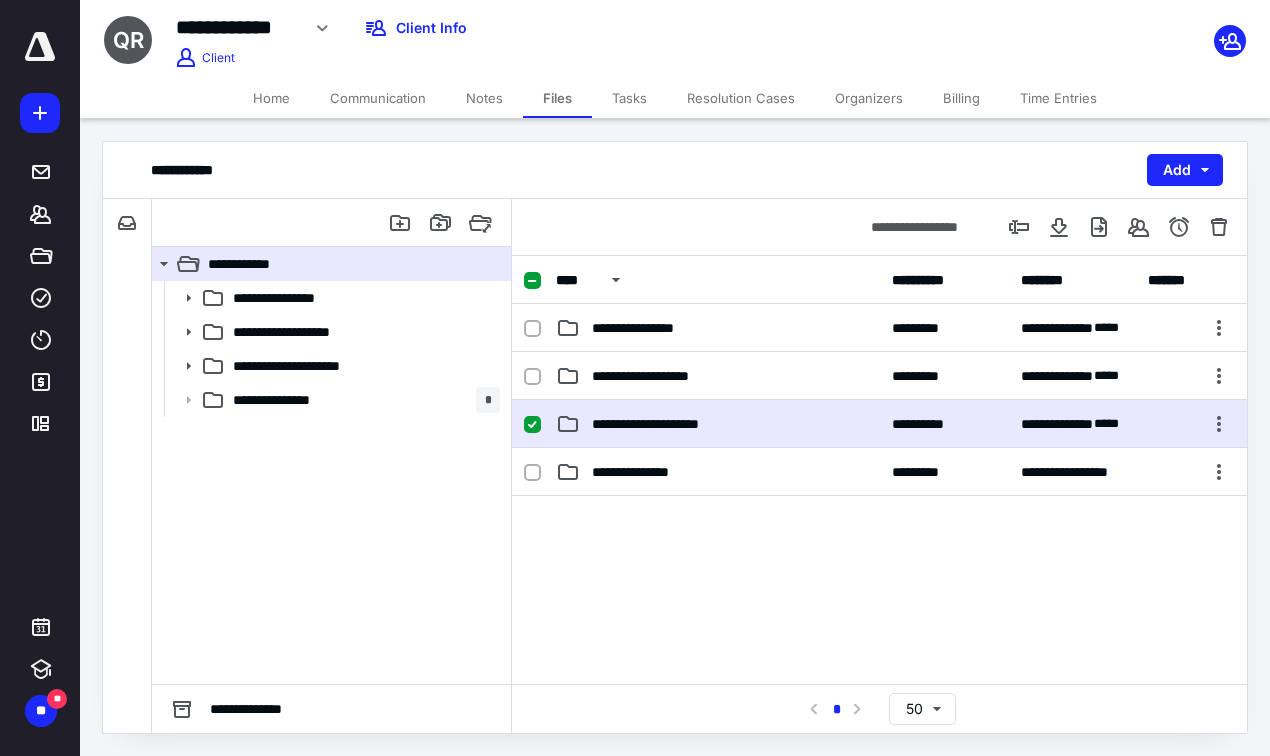 click on "**********" at bounding box center [664, 424] 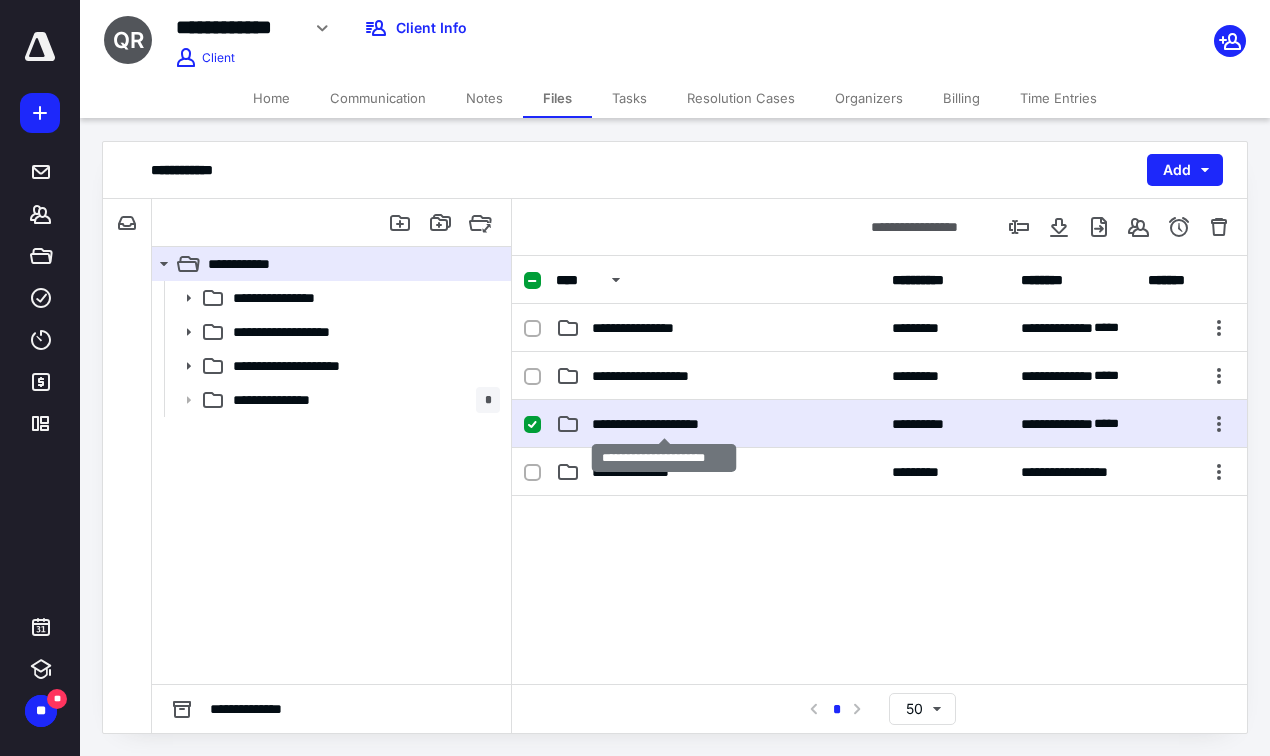 click on "**********" at bounding box center (664, 424) 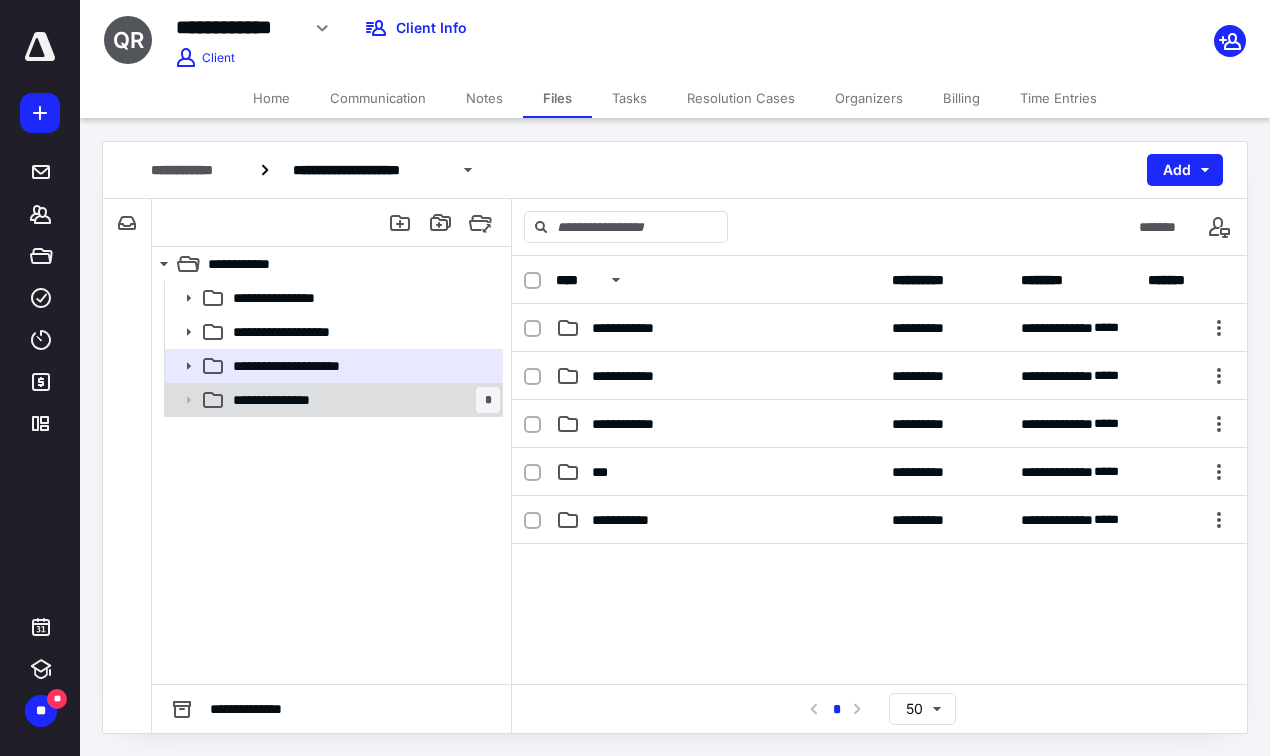 click on "**********" at bounding box center (362, 400) 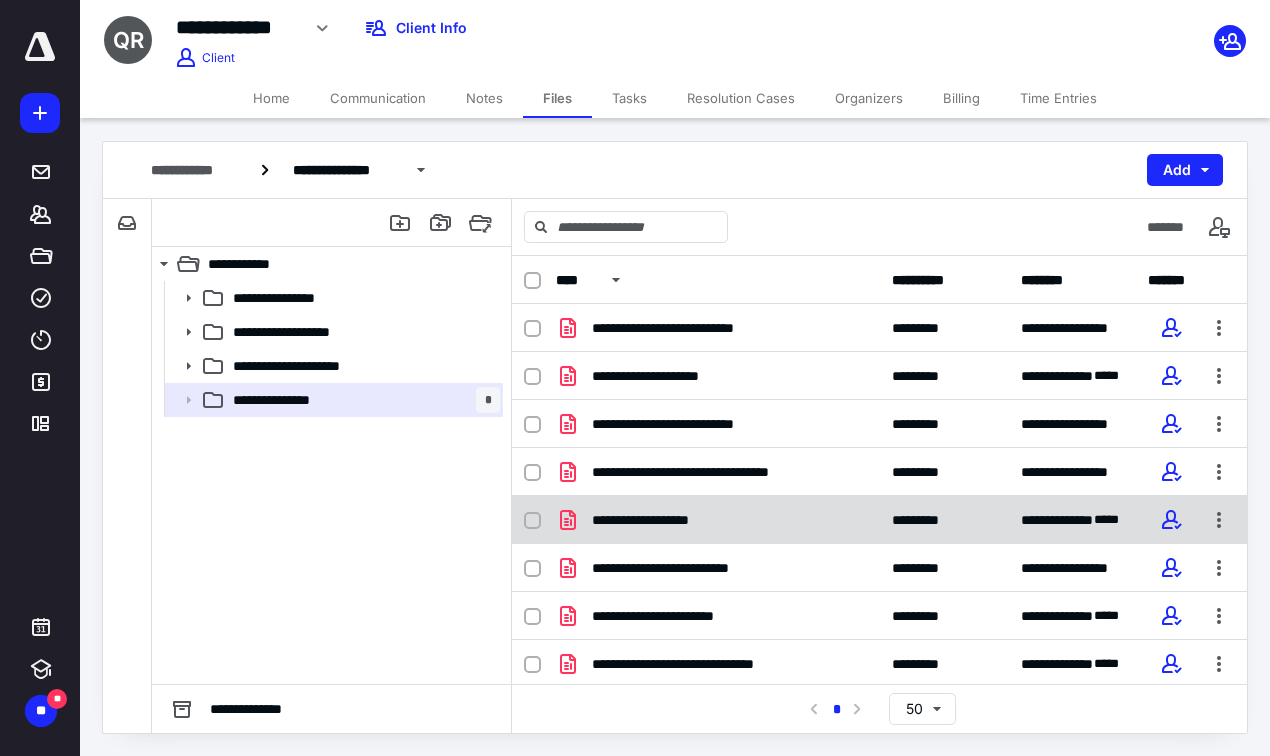 scroll, scrollTop: 4, scrollLeft: 0, axis: vertical 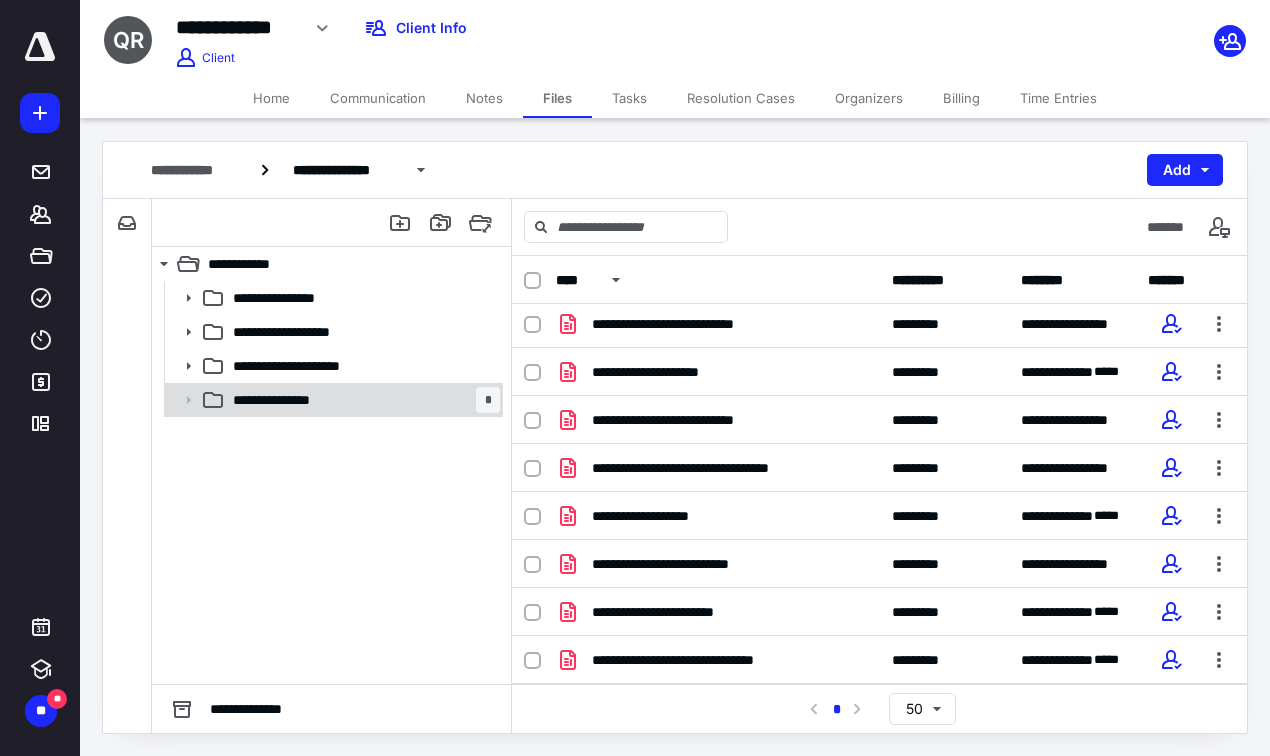 click on "**********" at bounding box center (332, 400) 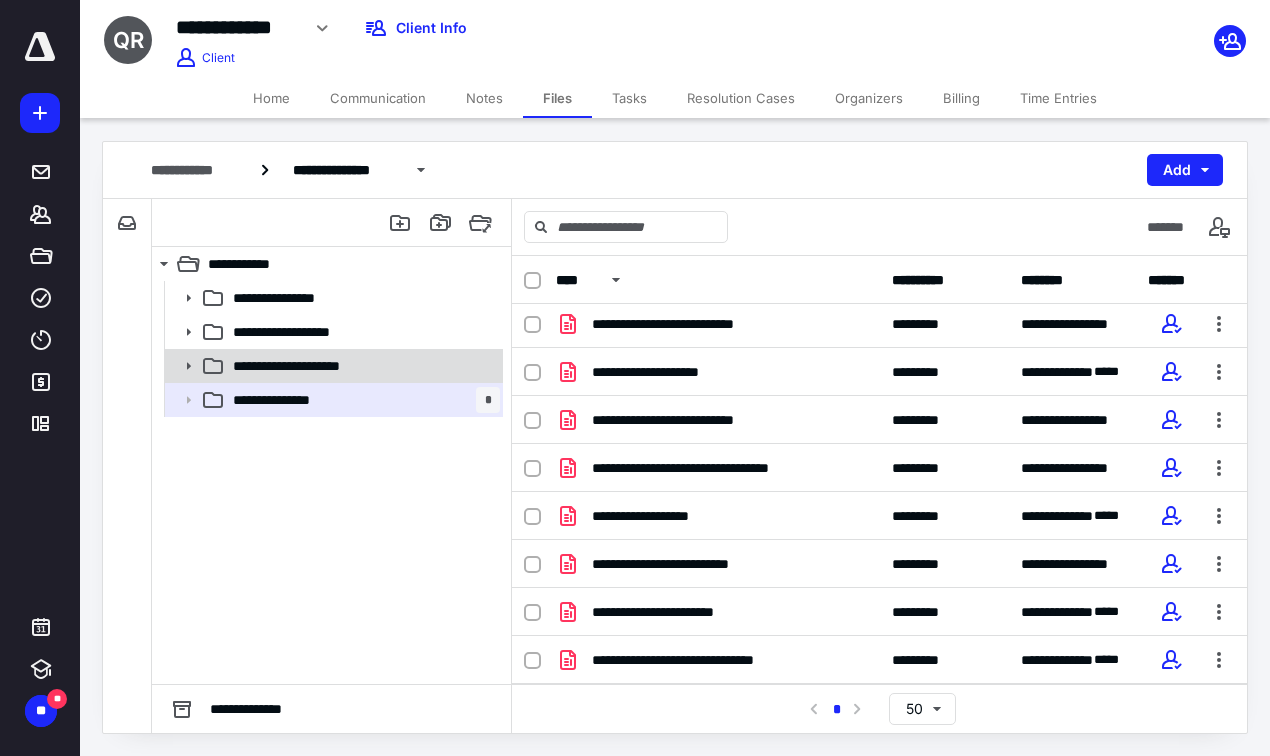 click on "**********" at bounding box center [305, 366] 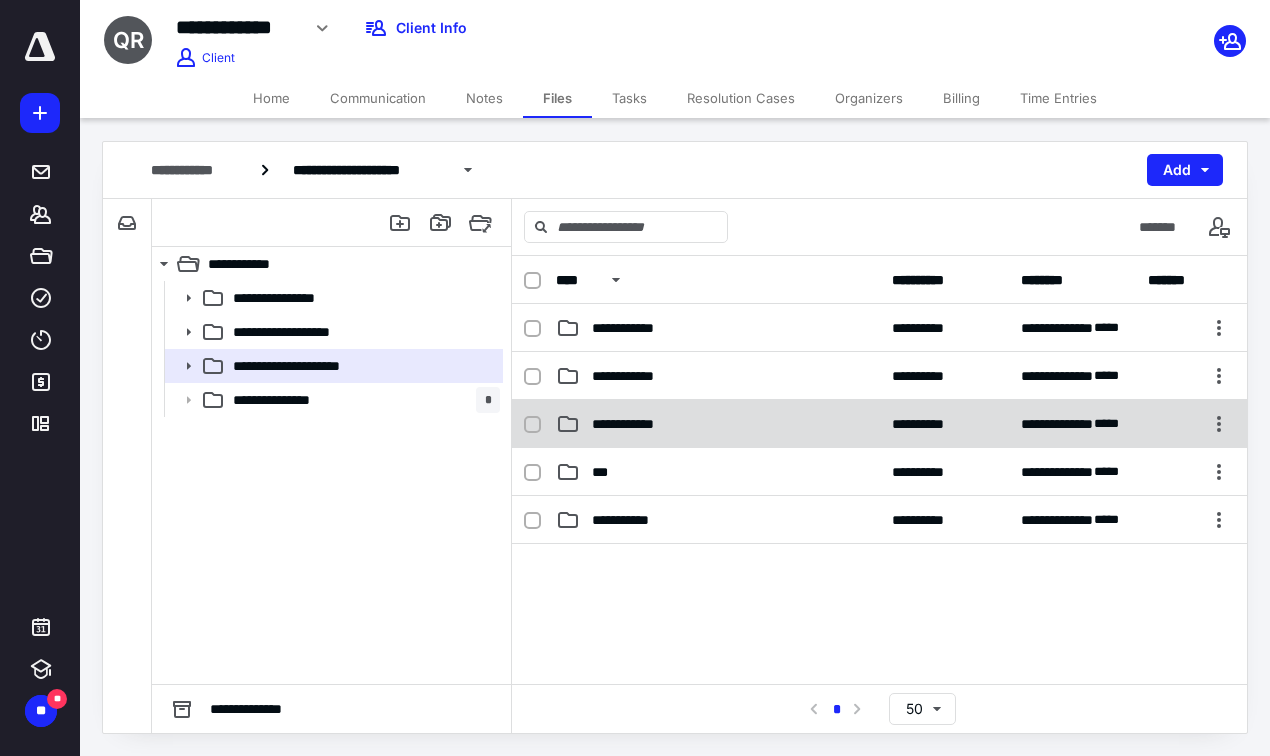 click on "**********" at bounding box center (879, 424) 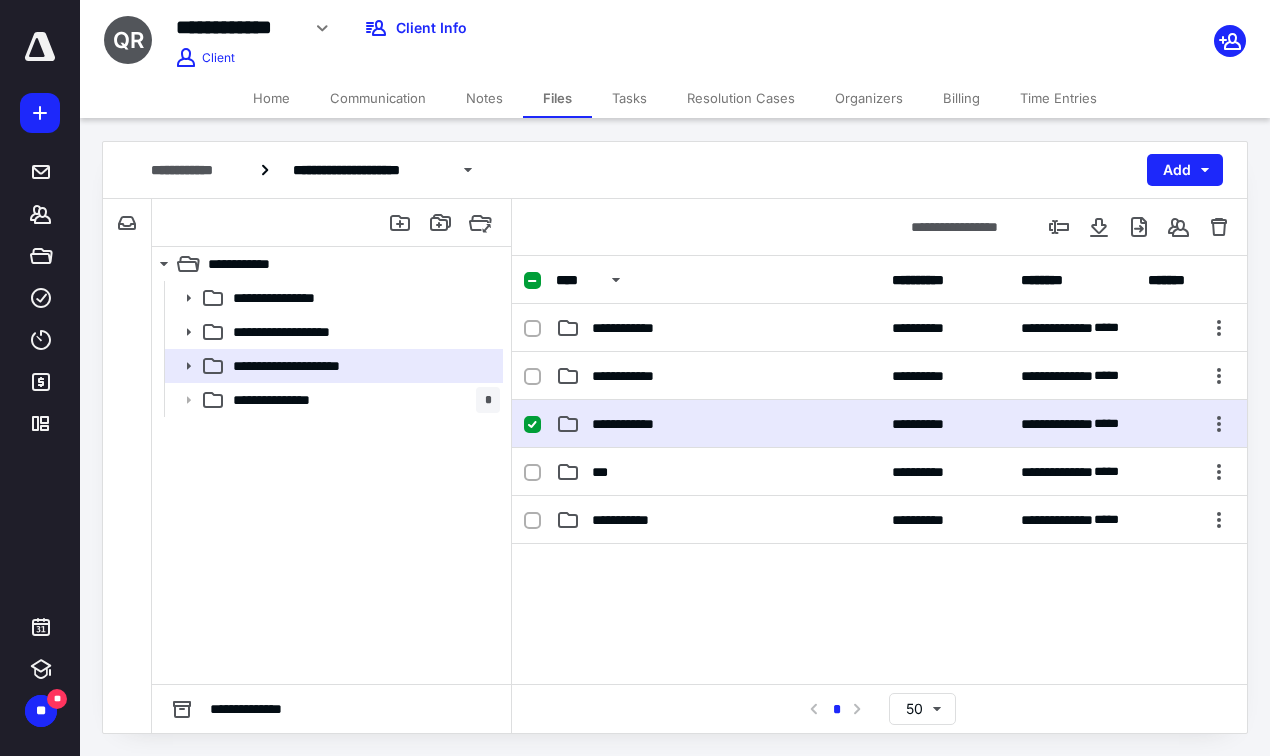 click on "**********" at bounding box center (879, 424) 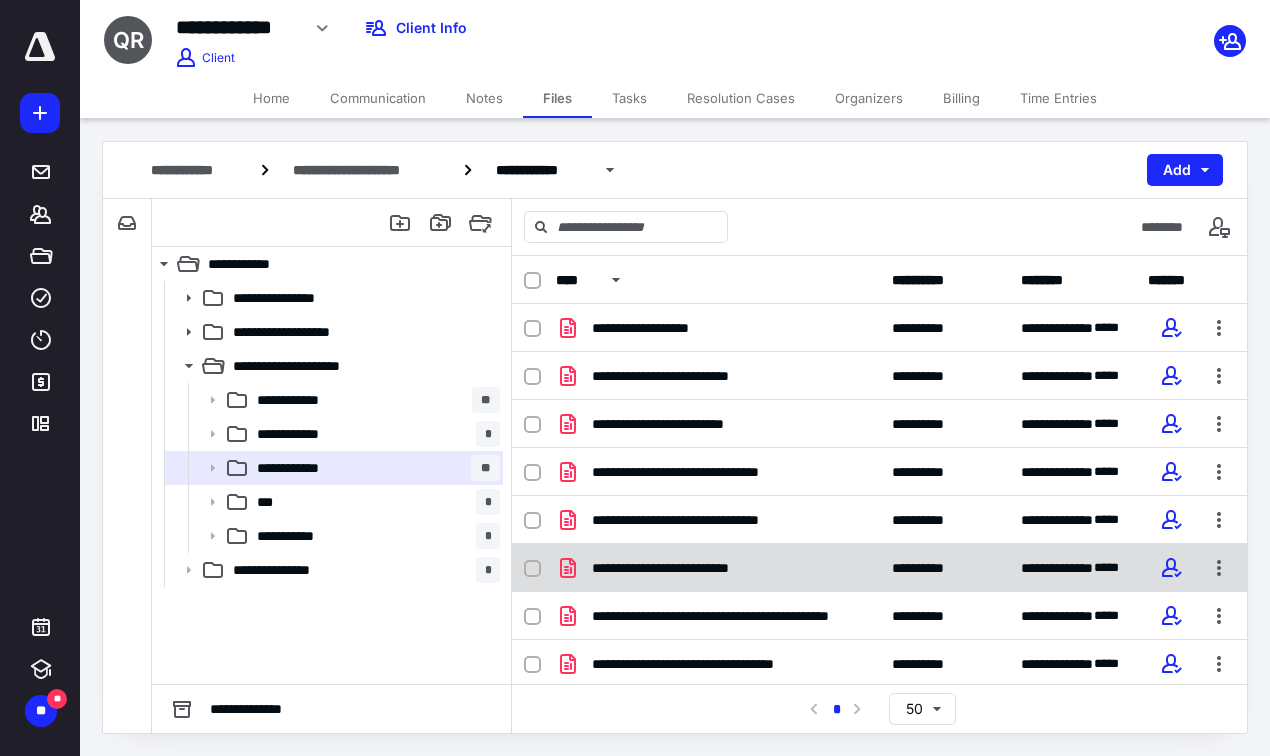 scroll, scrollTop: 196, scrollLeft: 0, axis: vertical 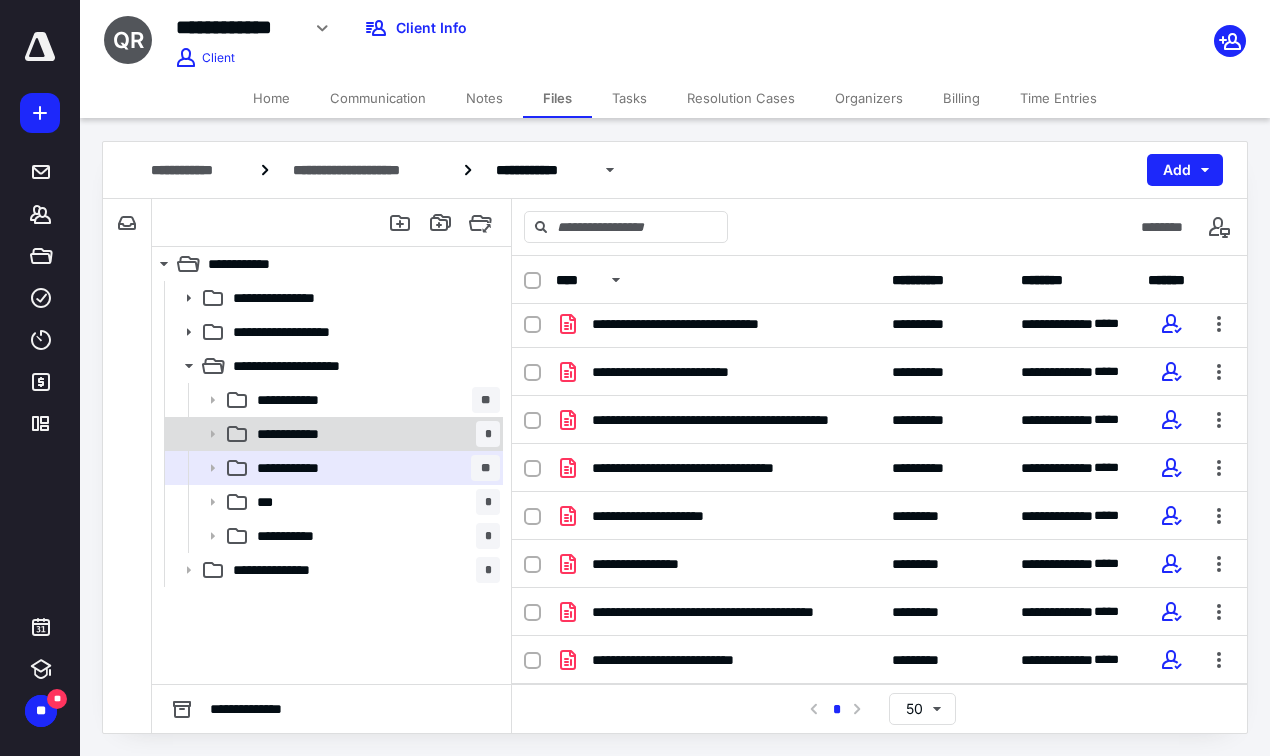 click on "**********" at bounding box center (374, 434) 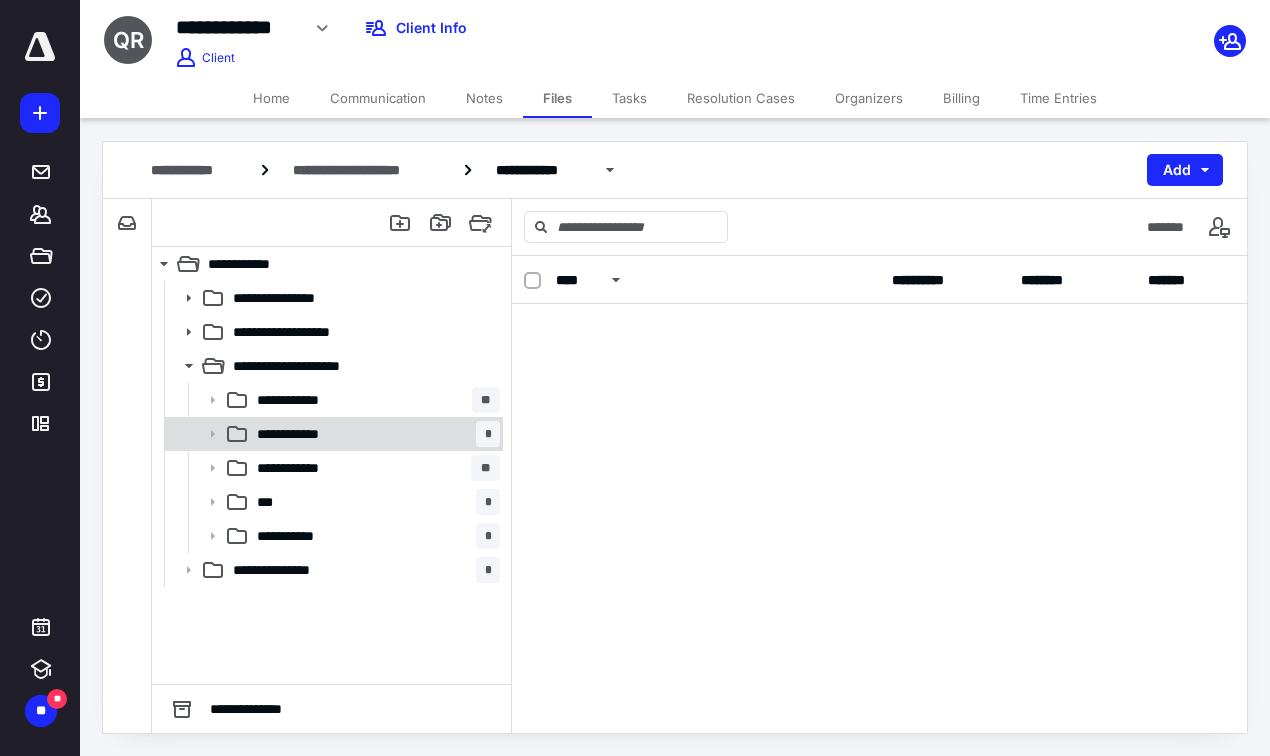 scroll, scrollTop: 0, scrollLeft: 0, axis: both 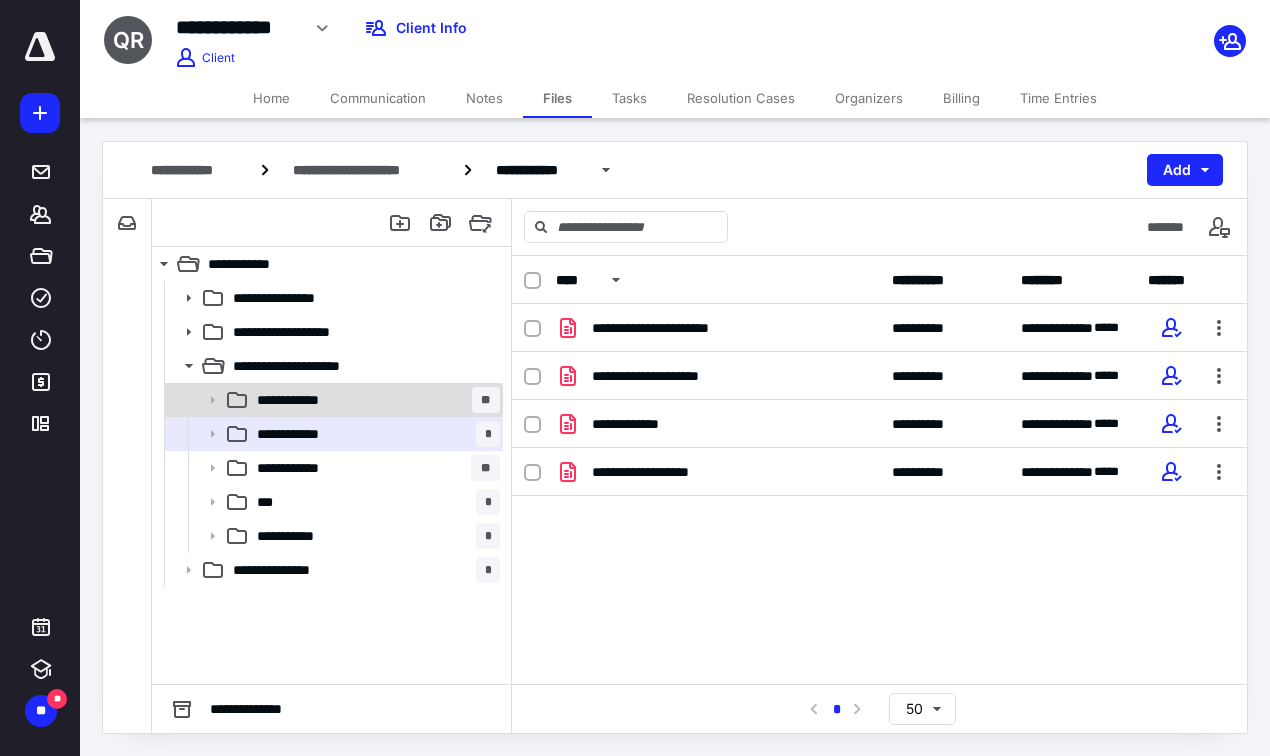 click on "**********" at bounding box center [374, 400] 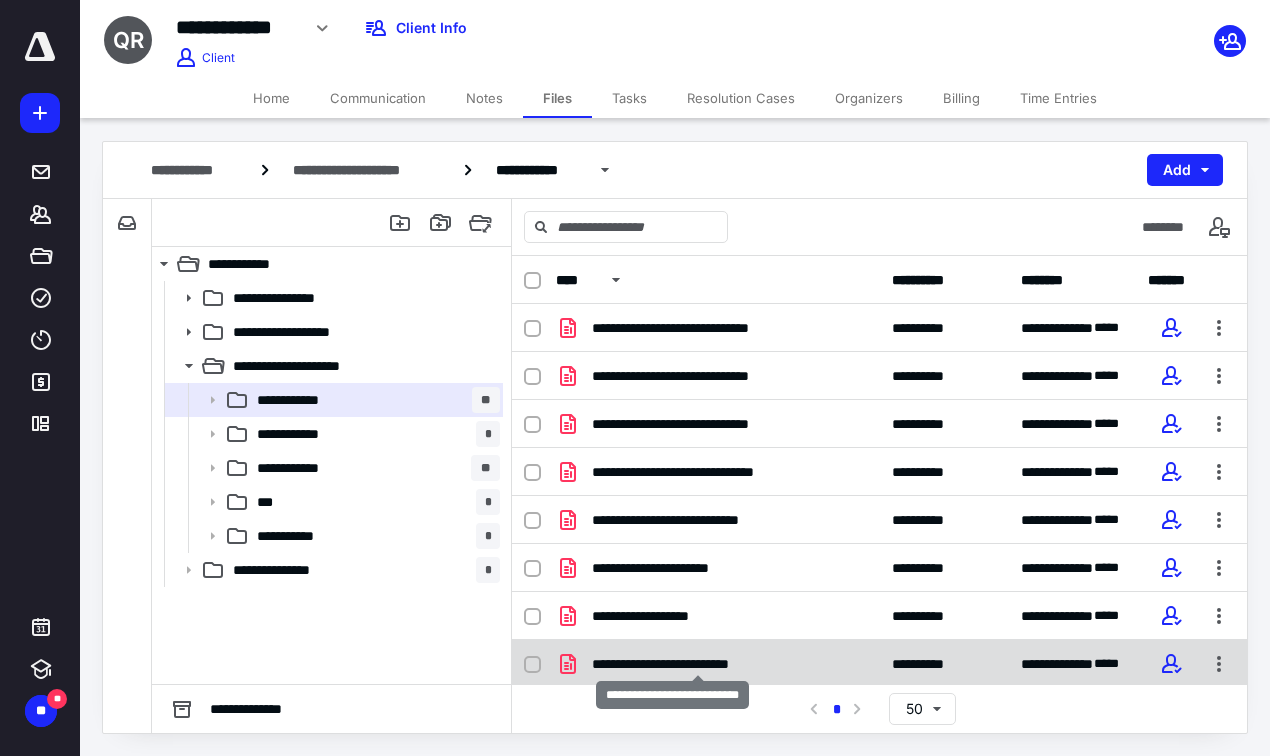 scroll, scrollTop: 3, scrollLeft: 0, axis: vertical 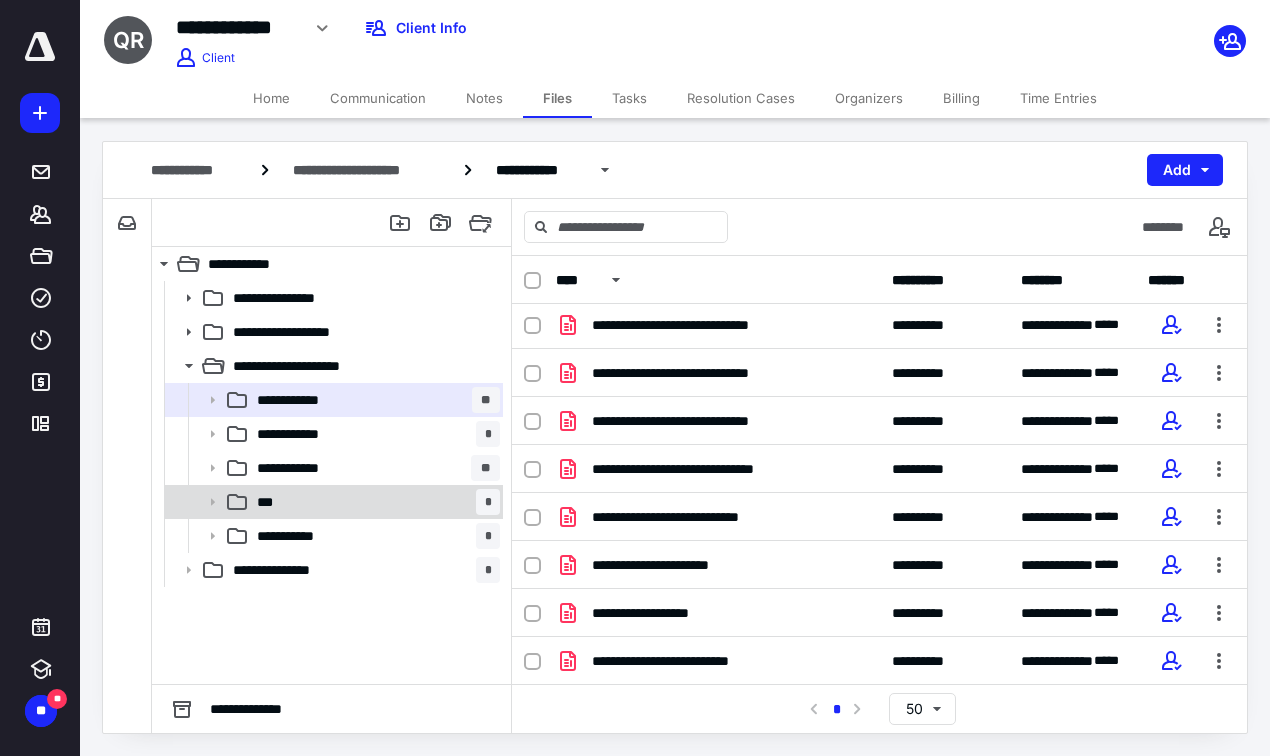 click on "*** *" at bounding box center (374, 502) 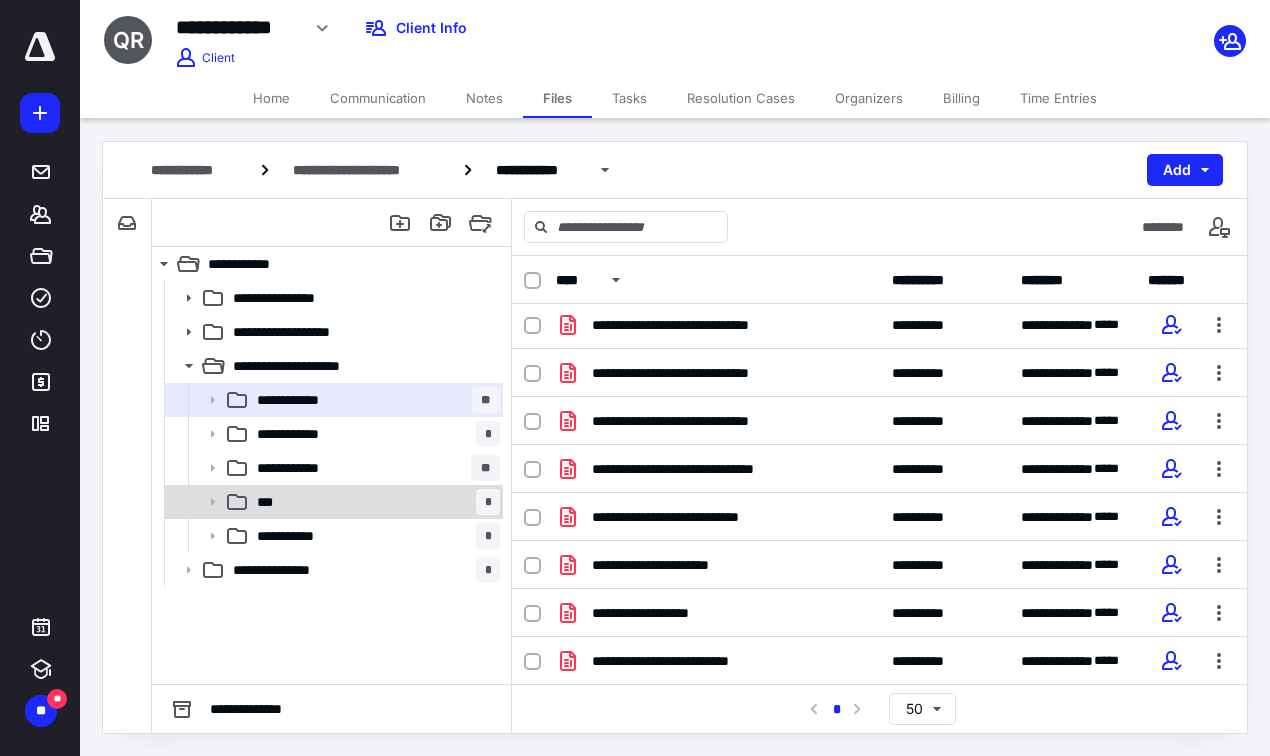 scroll, scrollTop: 0, scrollLeft: 0, axis: both 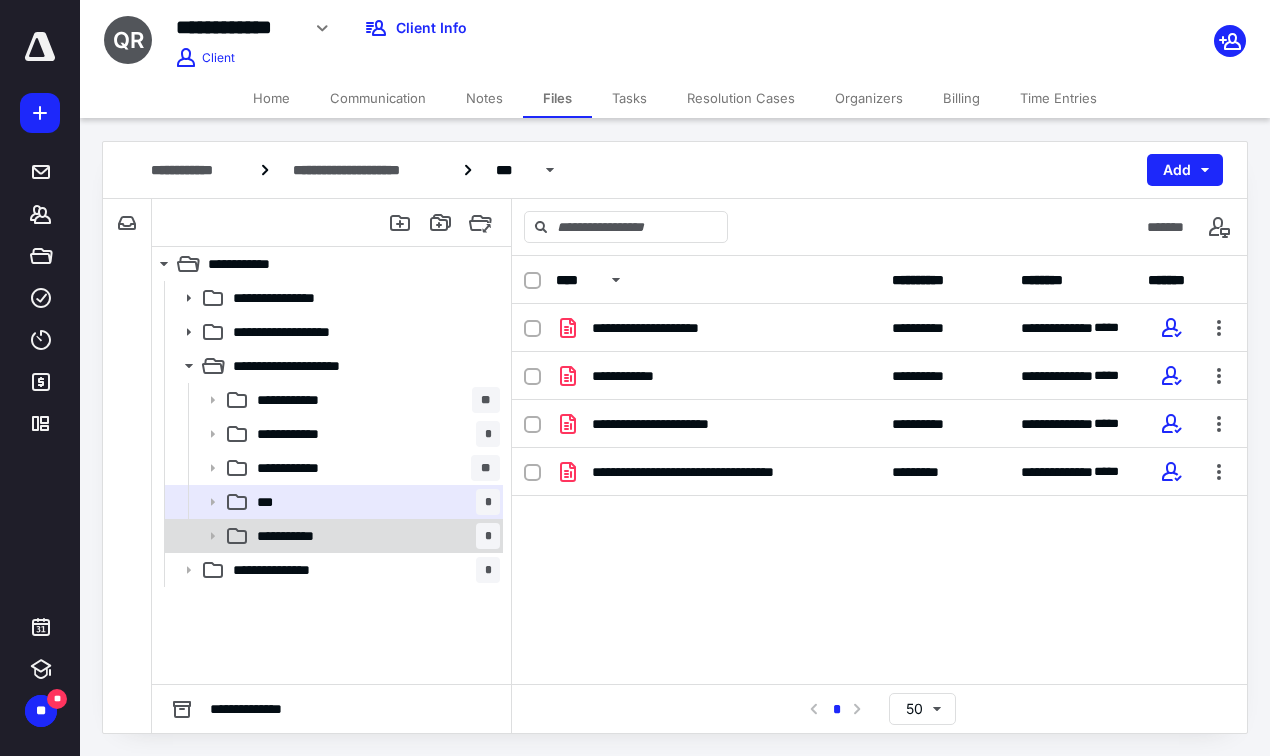 click on "**********" at bounding box center (374, 536) 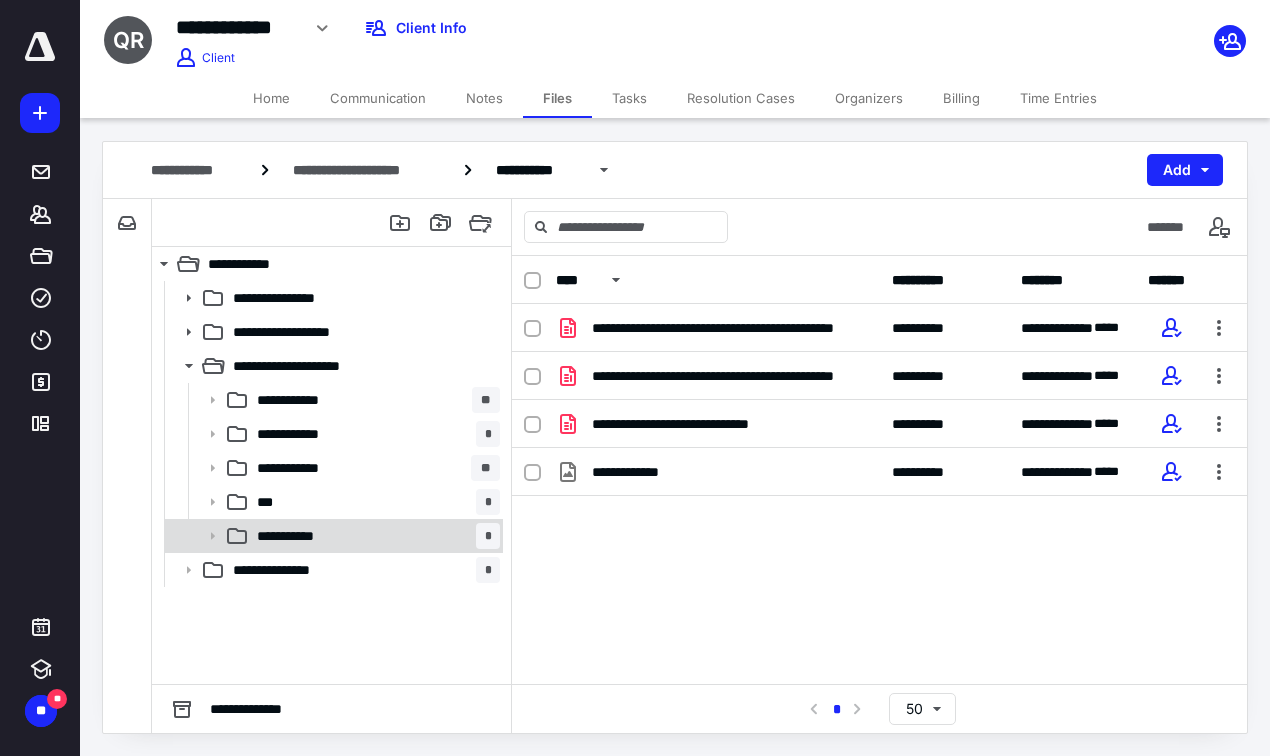 click on "**********" at bounding box center [374, 536] 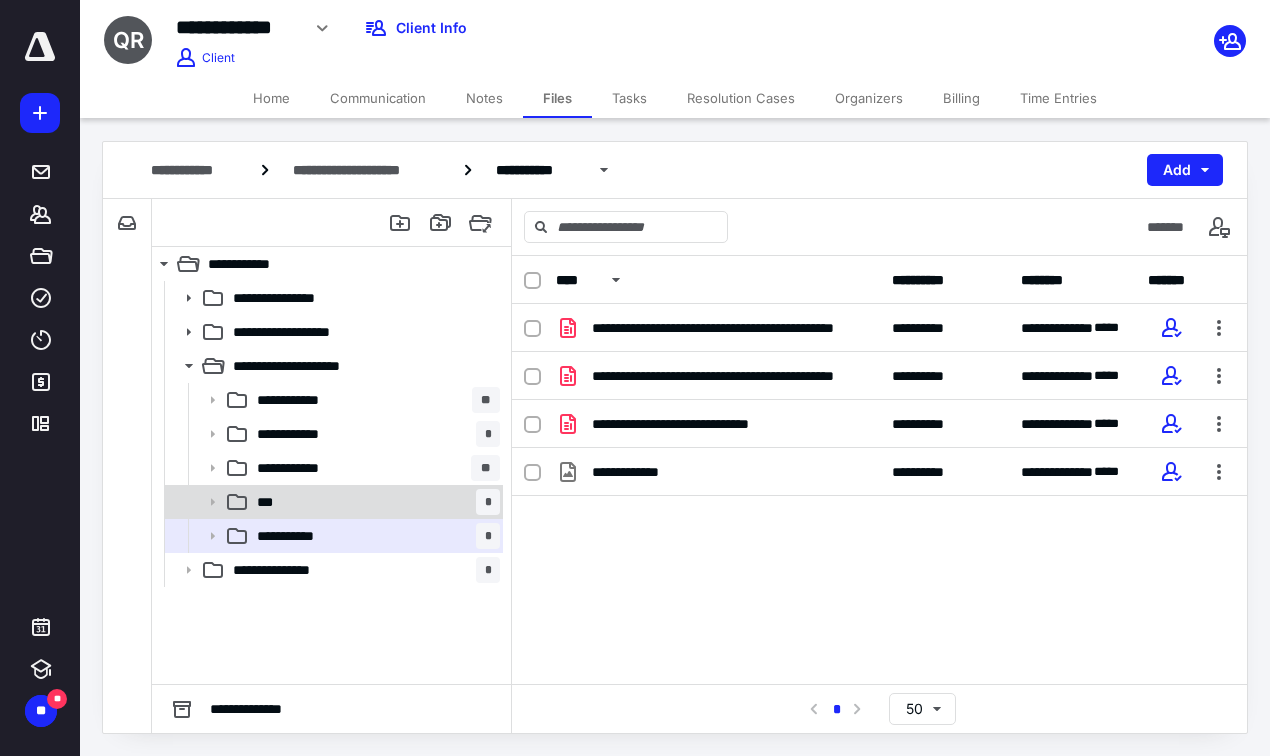 click on "*** *" at bounding box center (374, 502) 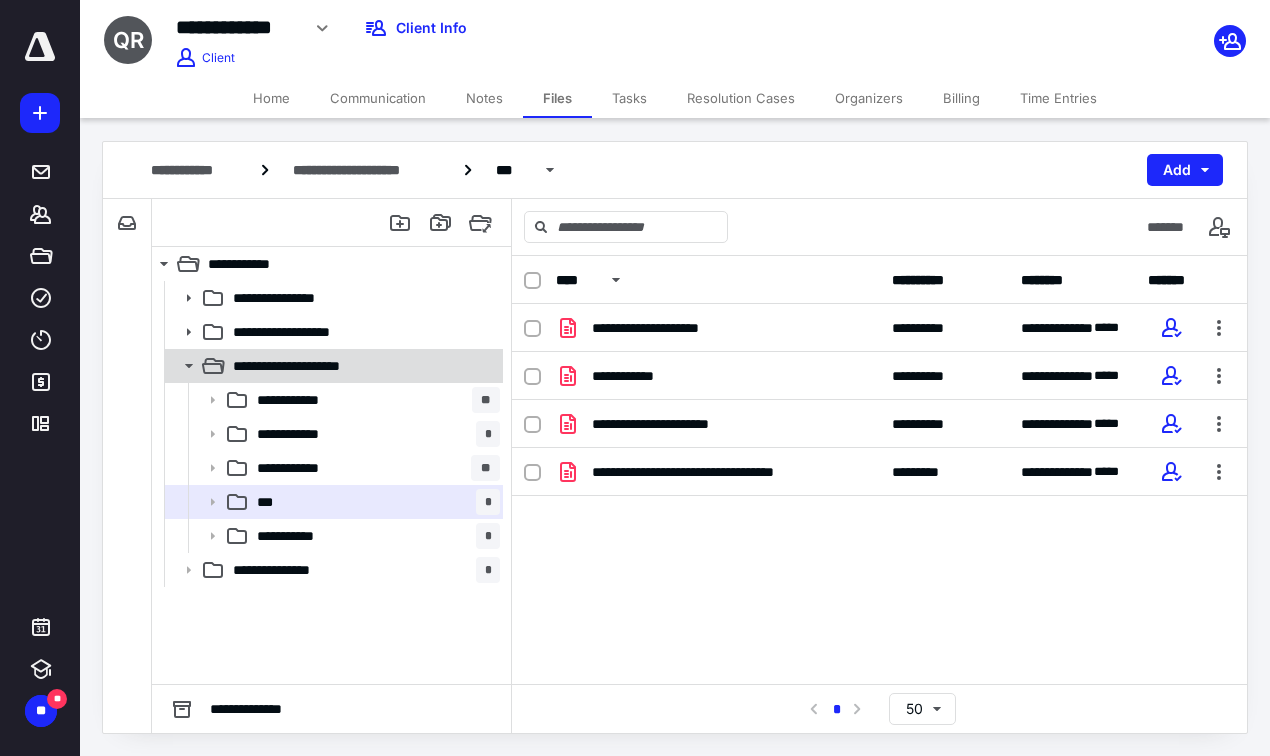 click on "**********" at bounding box center [332, 366] 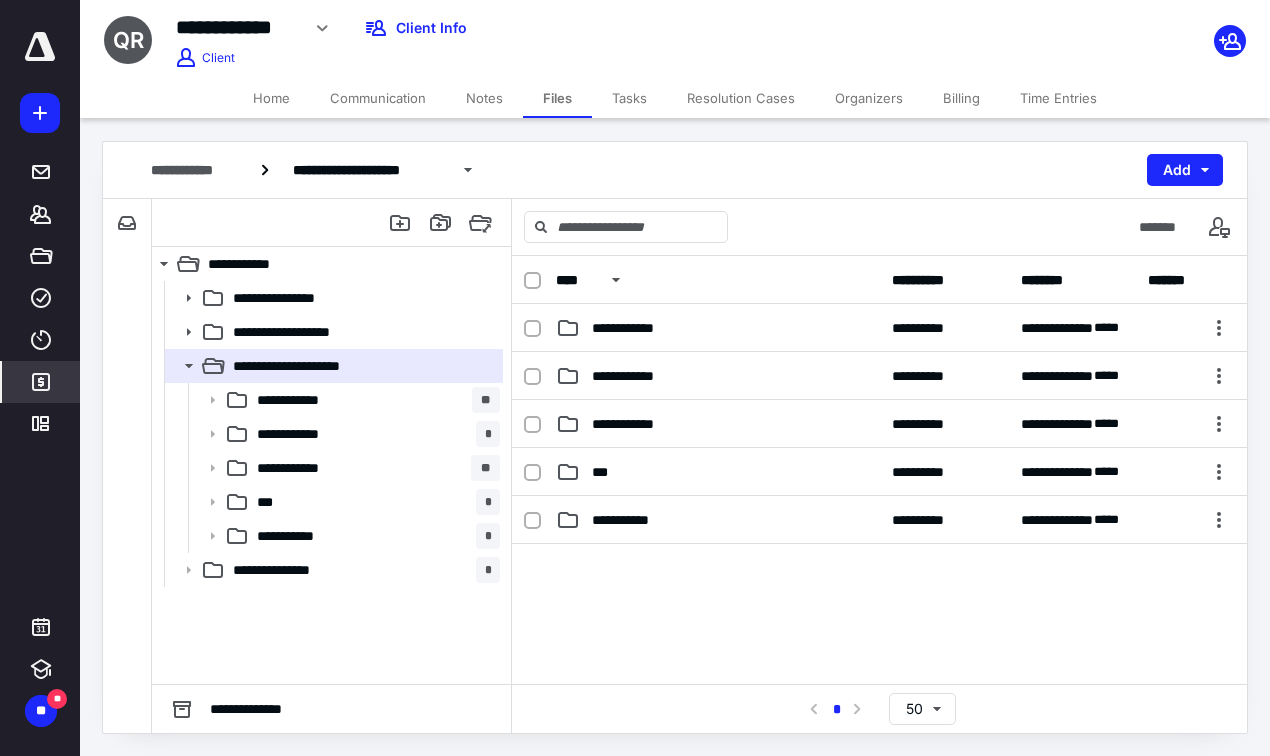 click 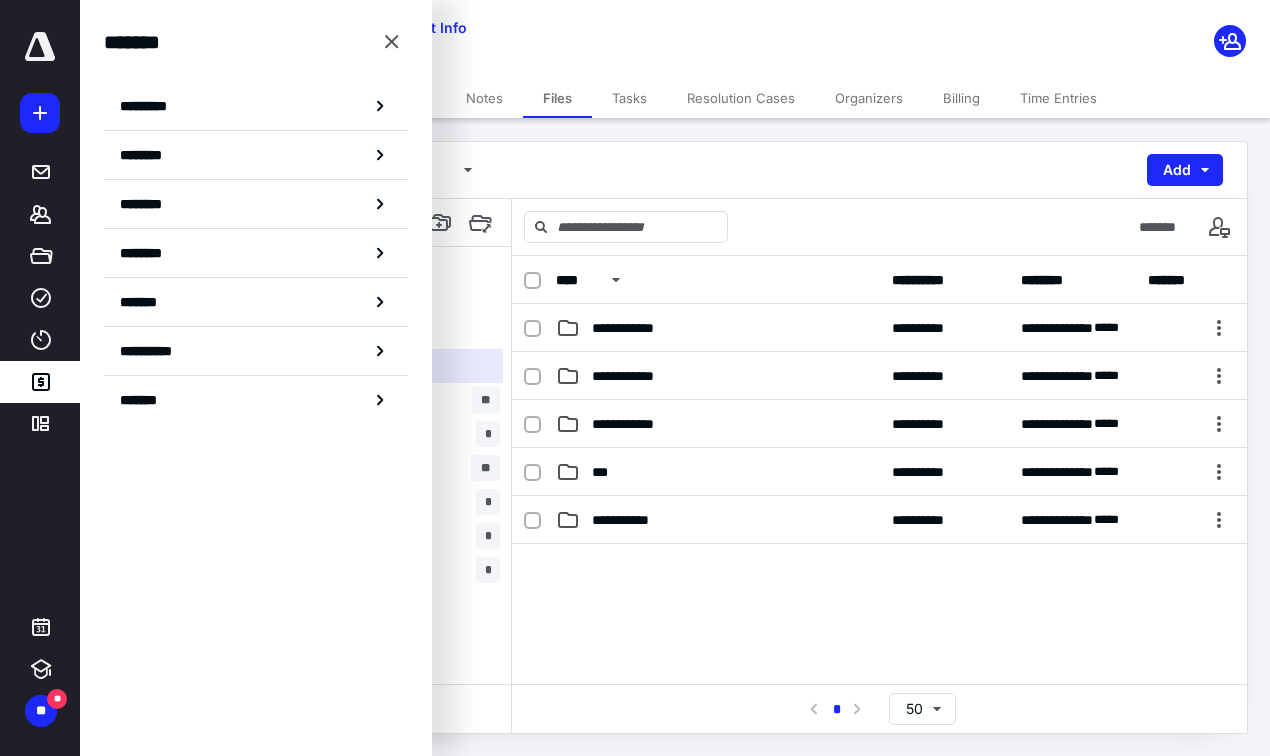 click on "********" at bounding box center (148, 155) 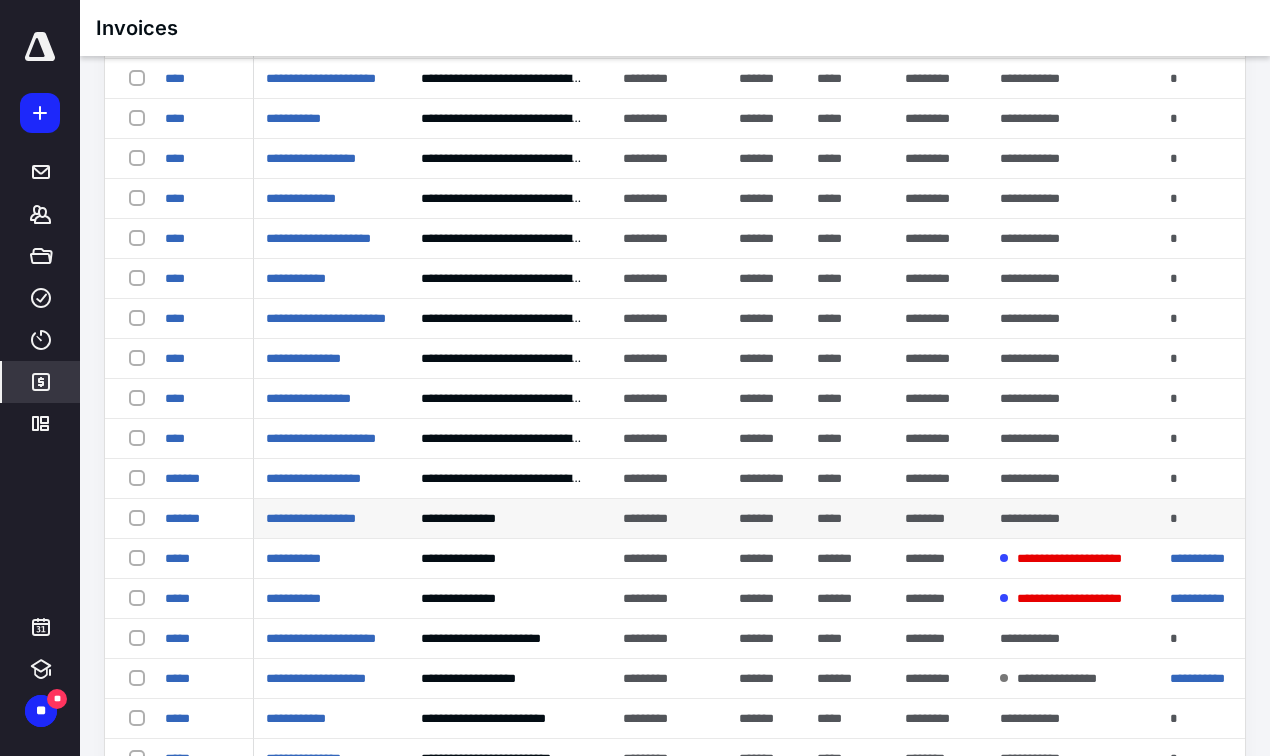 scroll, scrollTop: 1126, scrollLeft: 0, axis: vertical 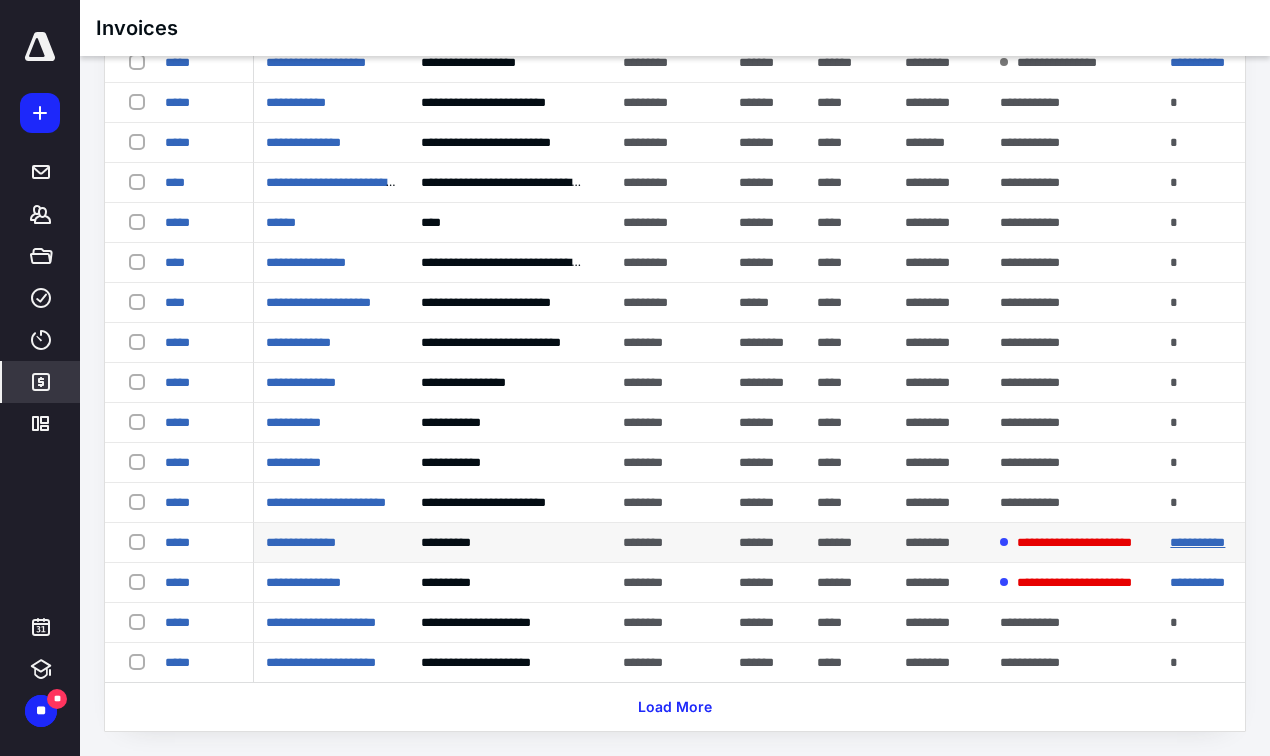 click on "**********" at bounding box center [1197, 542] 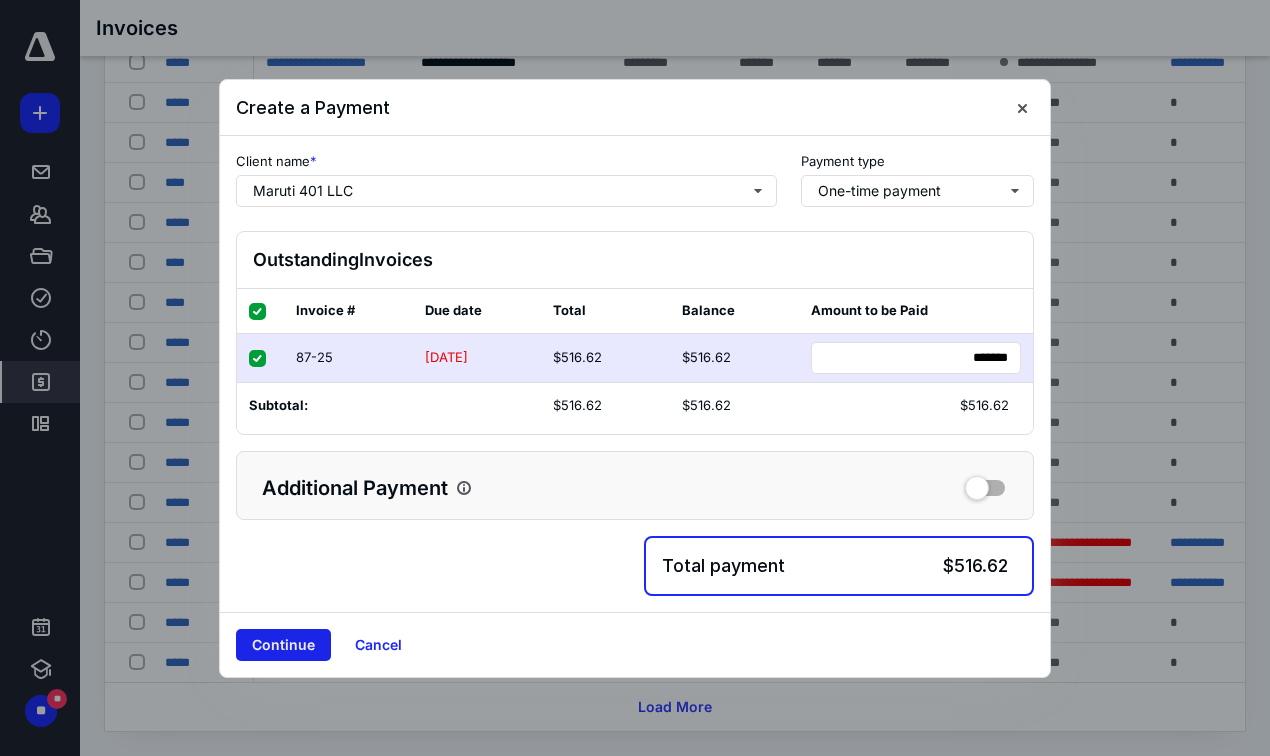 click on "Continue" at bounding box center (283, 645) 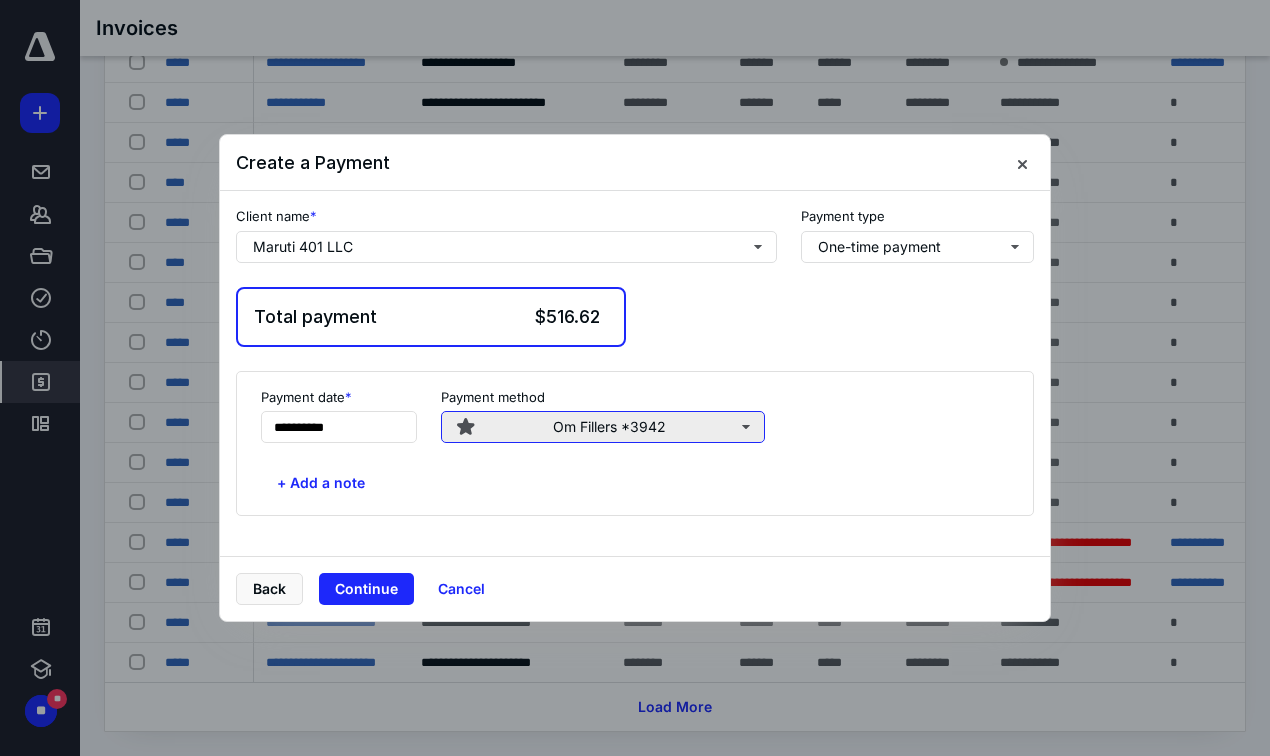 click on "Om Fillers *3942" at bounding box center [603, 427] 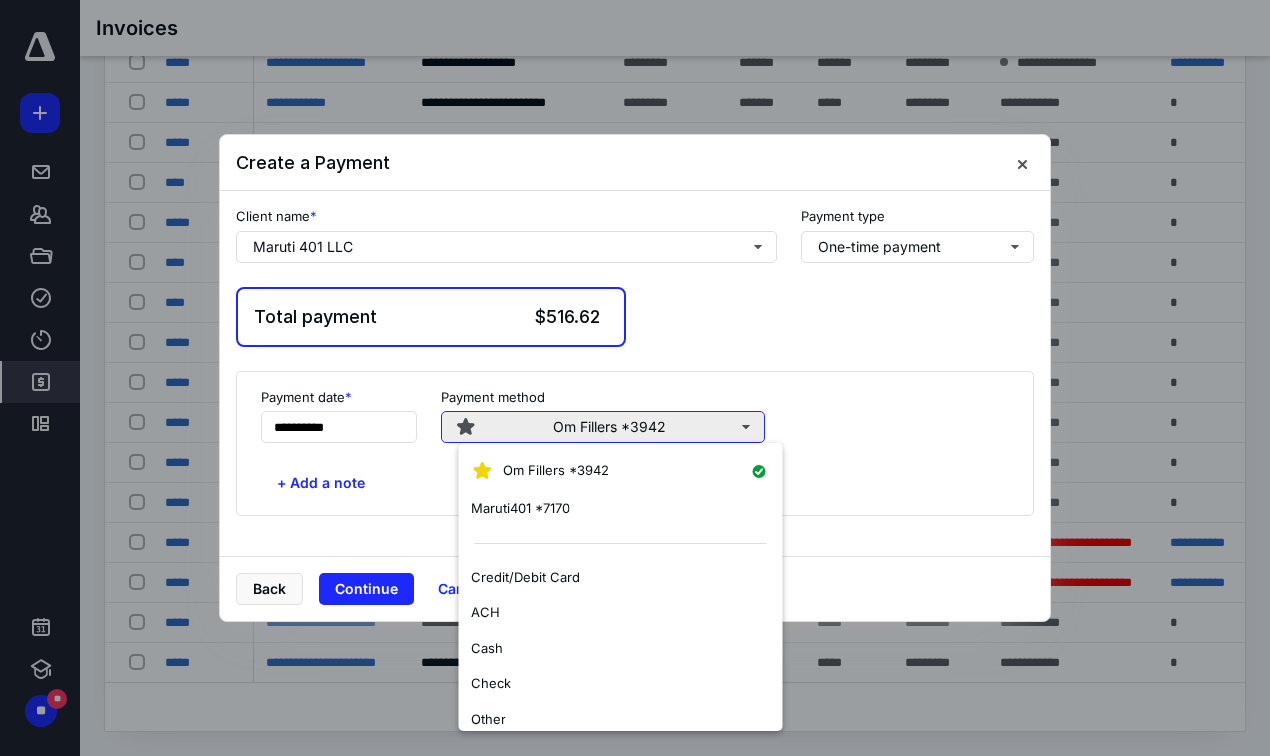 click on "Om Fillers *3942" at bounding box center (603, 427) 